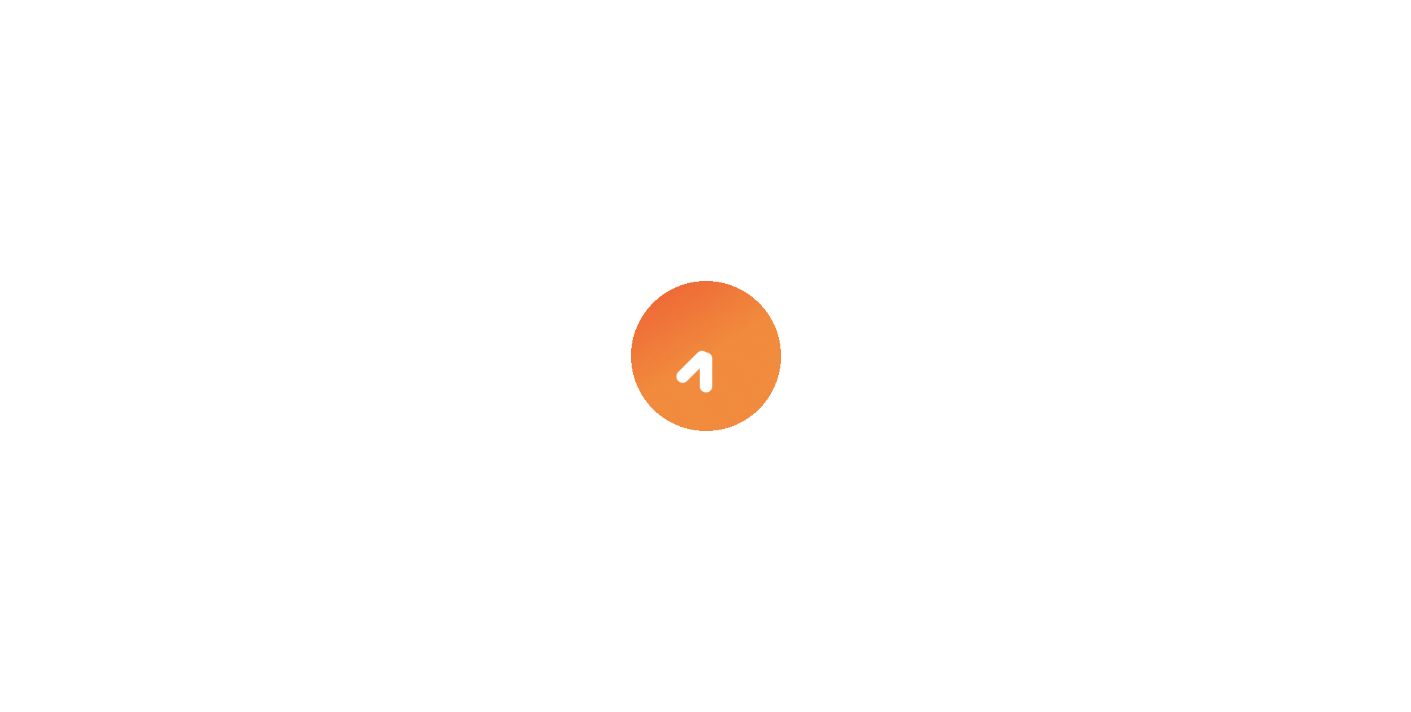 scroll, scrollTop: 0, scrollLeft: 0, axis: both 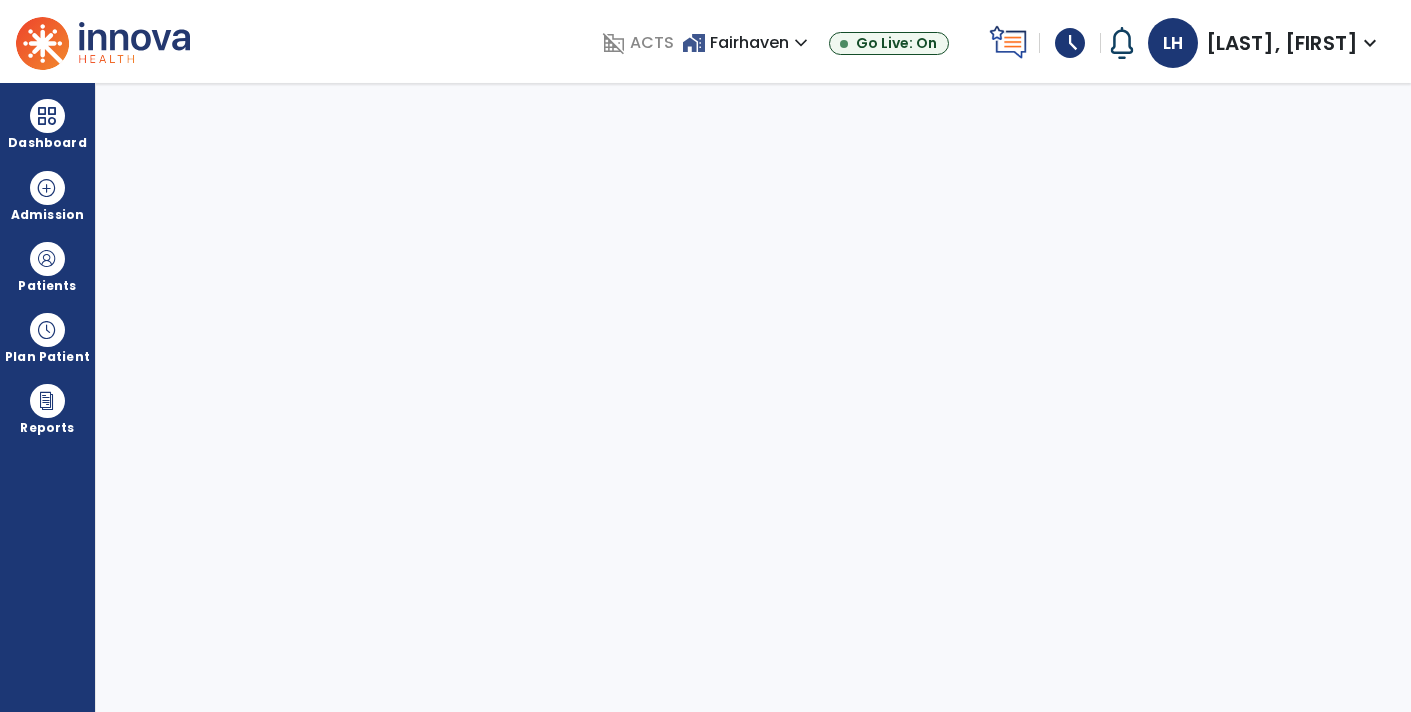select on "****" 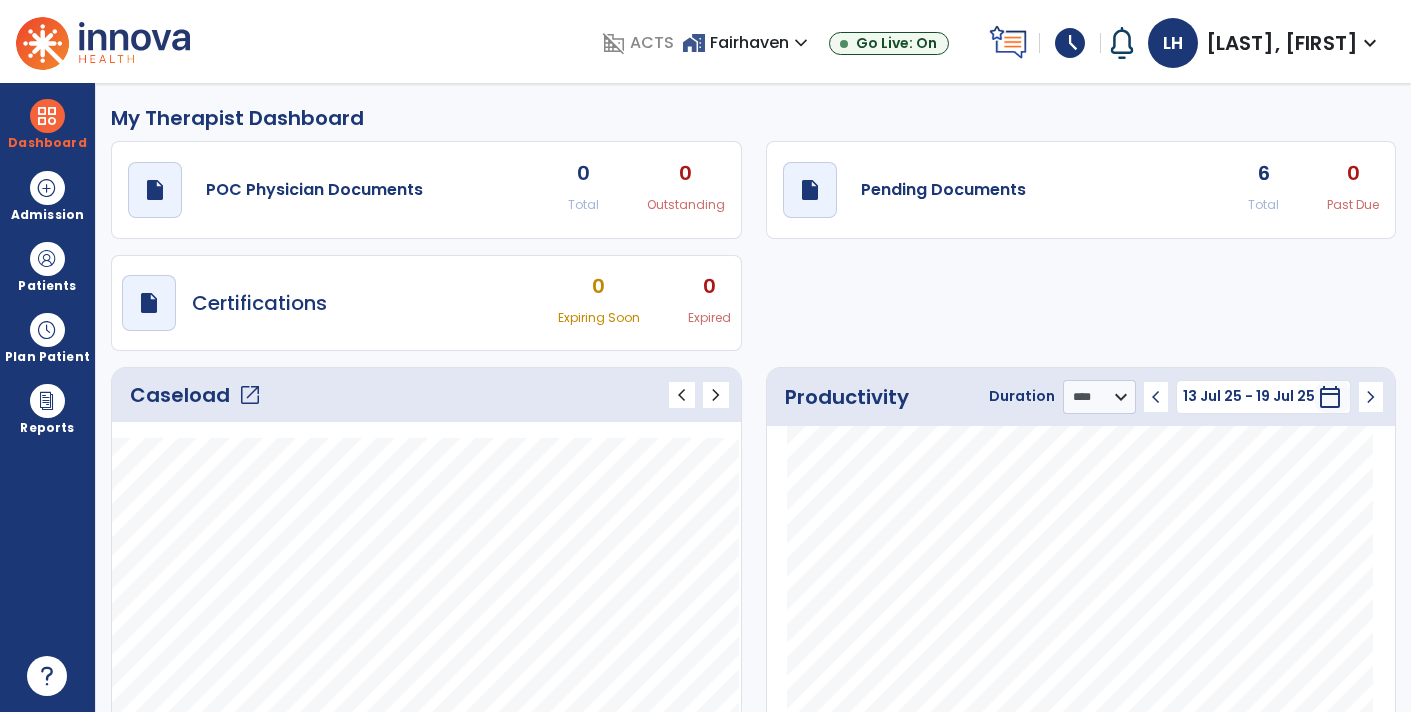 click on "6" 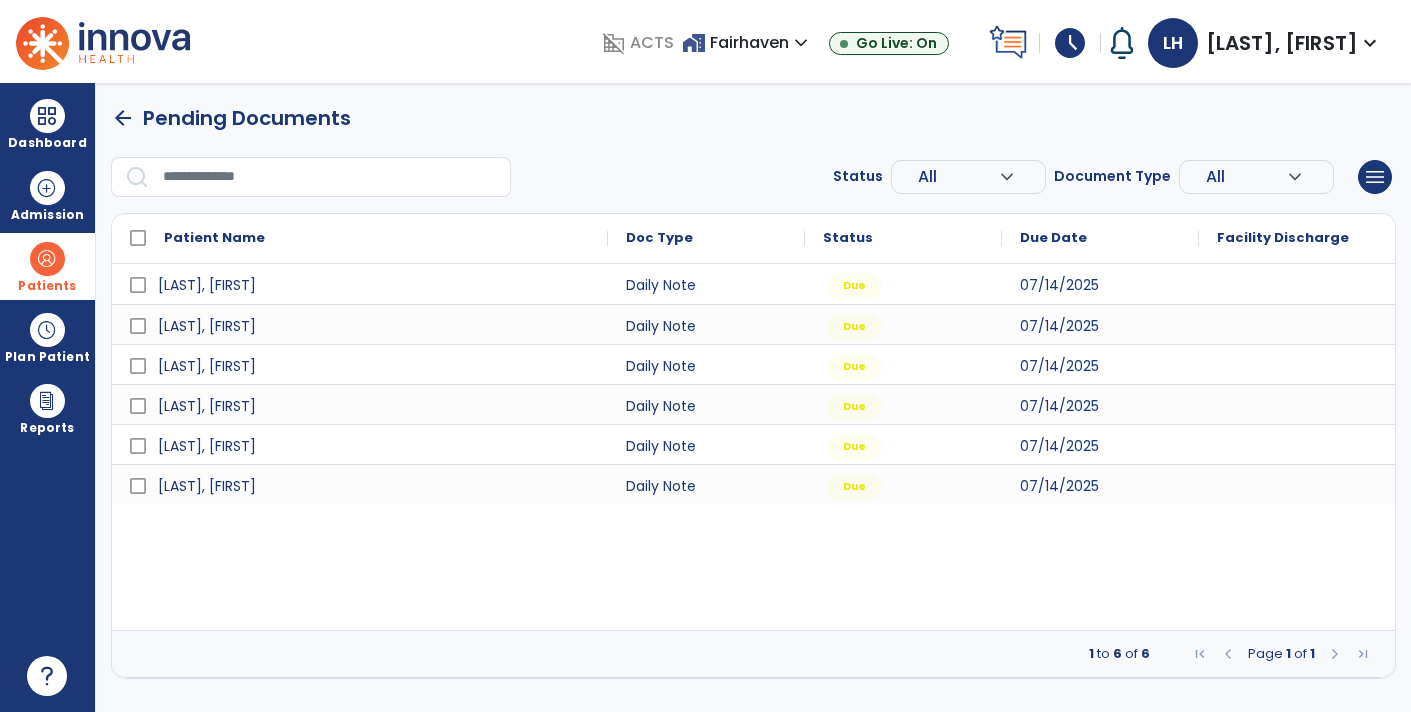 click on "Patients" at bounding box center [47, 266] 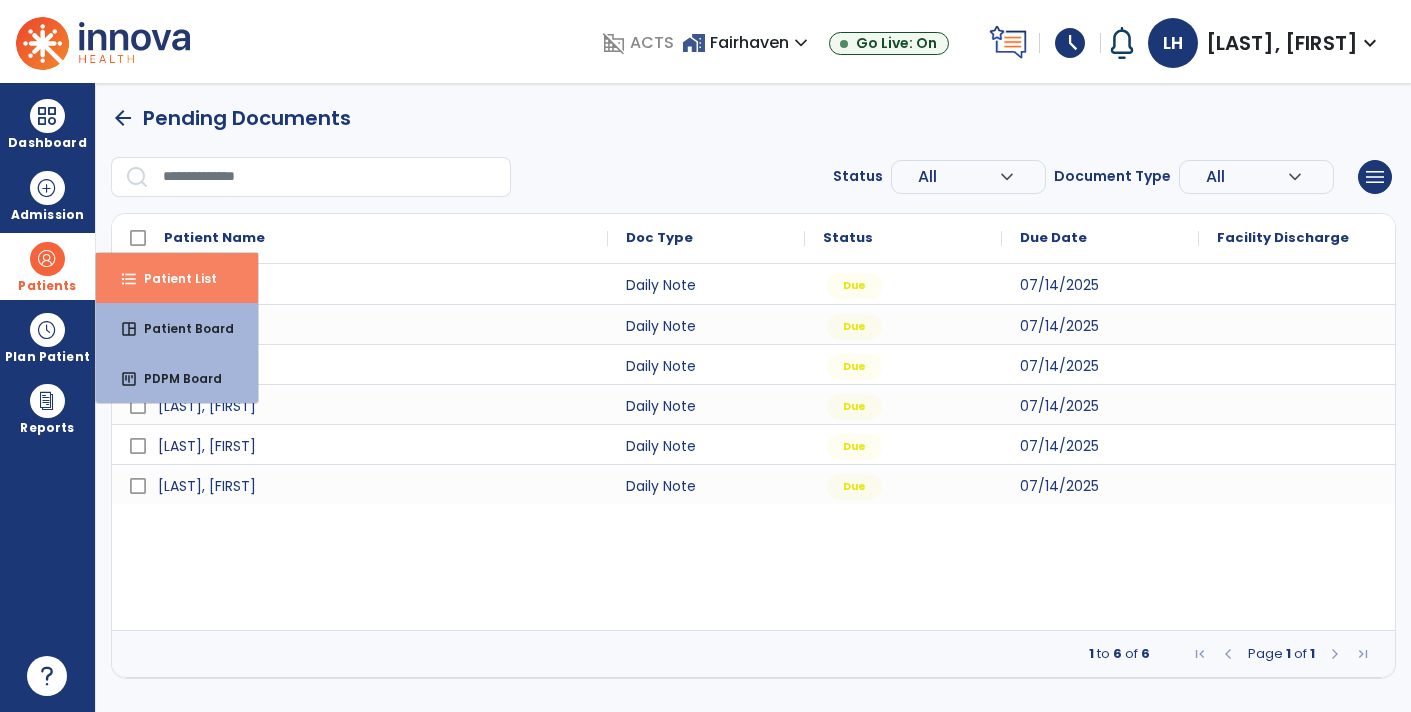 click on "format_list_bulleted  Patient List" at bounding box center [177, 278] 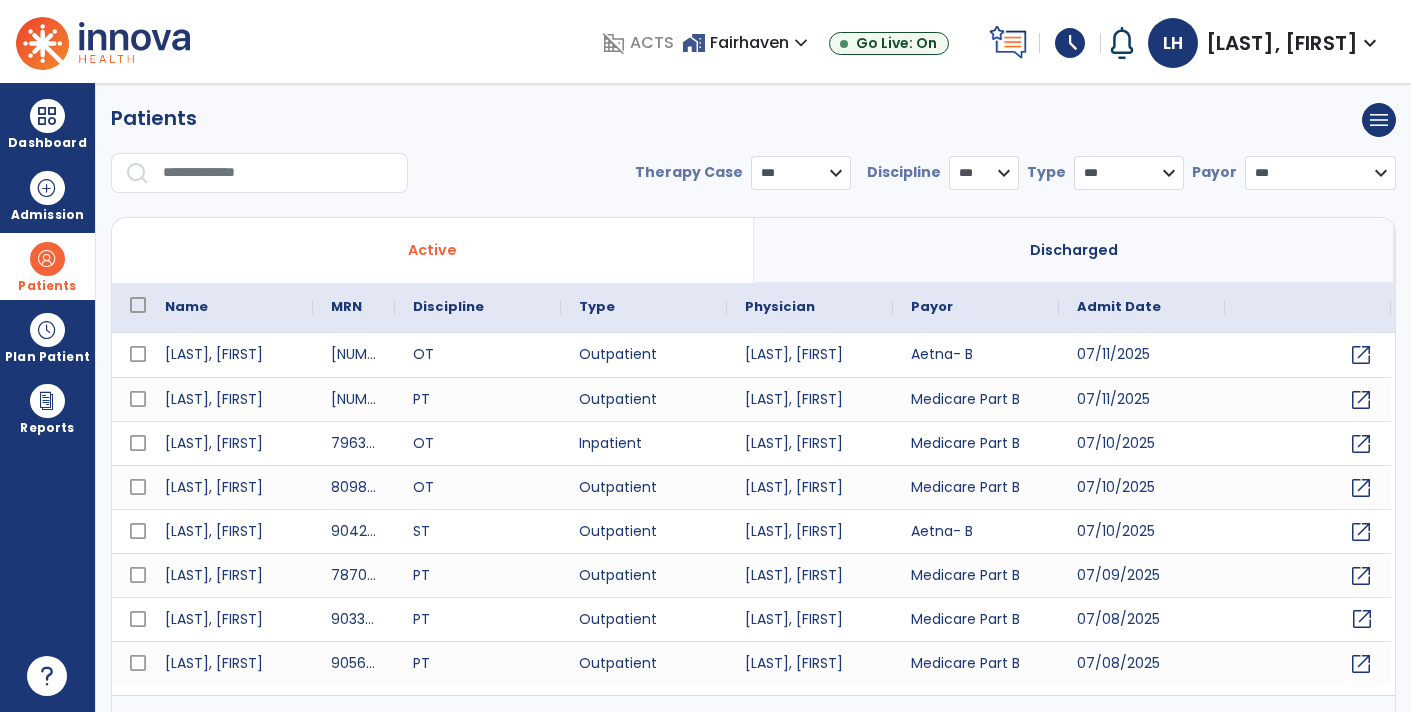 click on "open_in_new" at bounding box center (1362, 619) 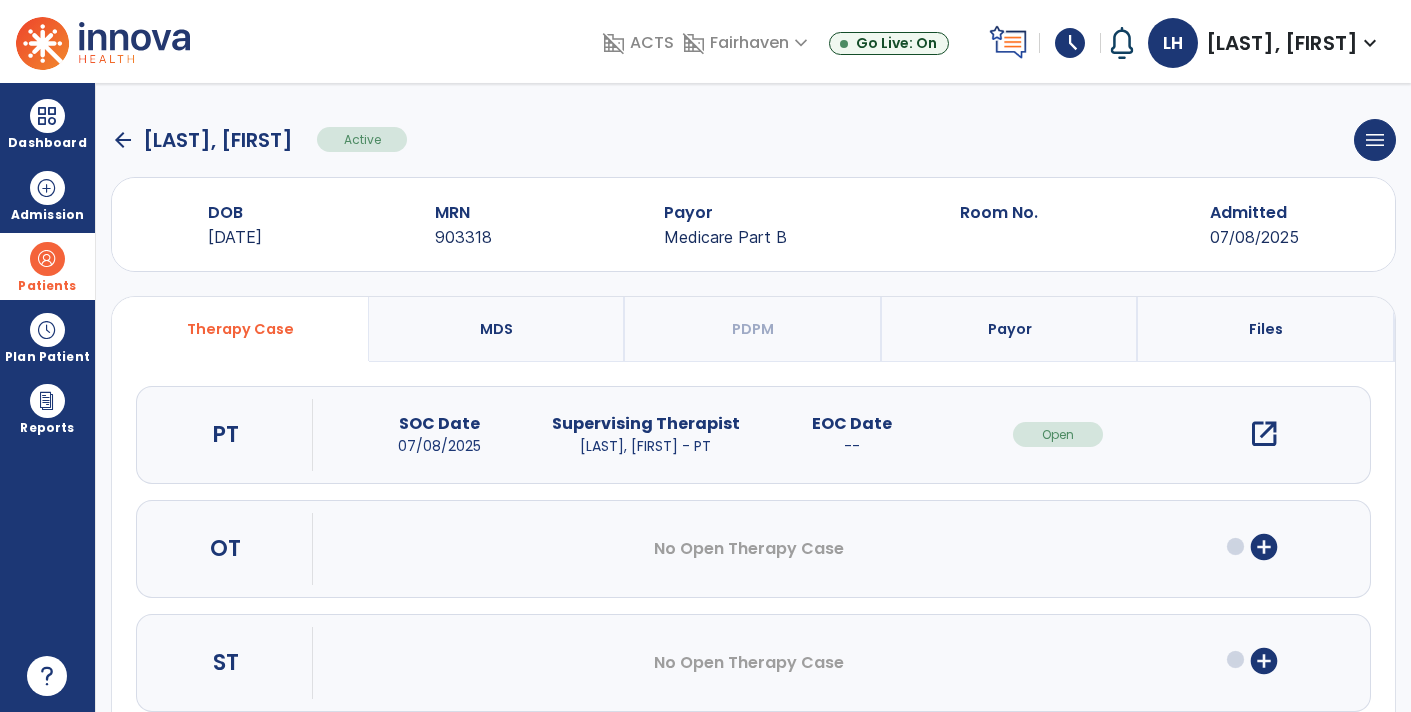 click on "open_in_new" at bounding box center (1264, 434) 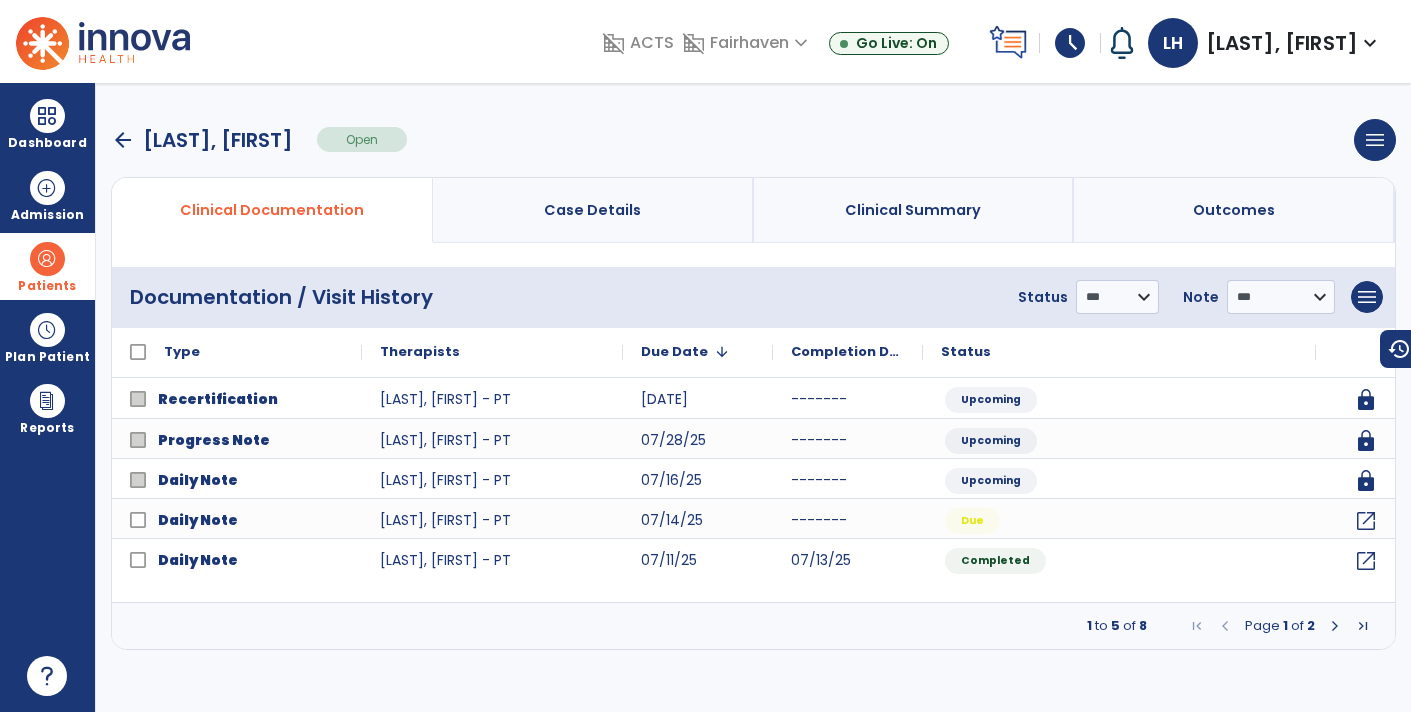 click at bounding box center [1335, 626] 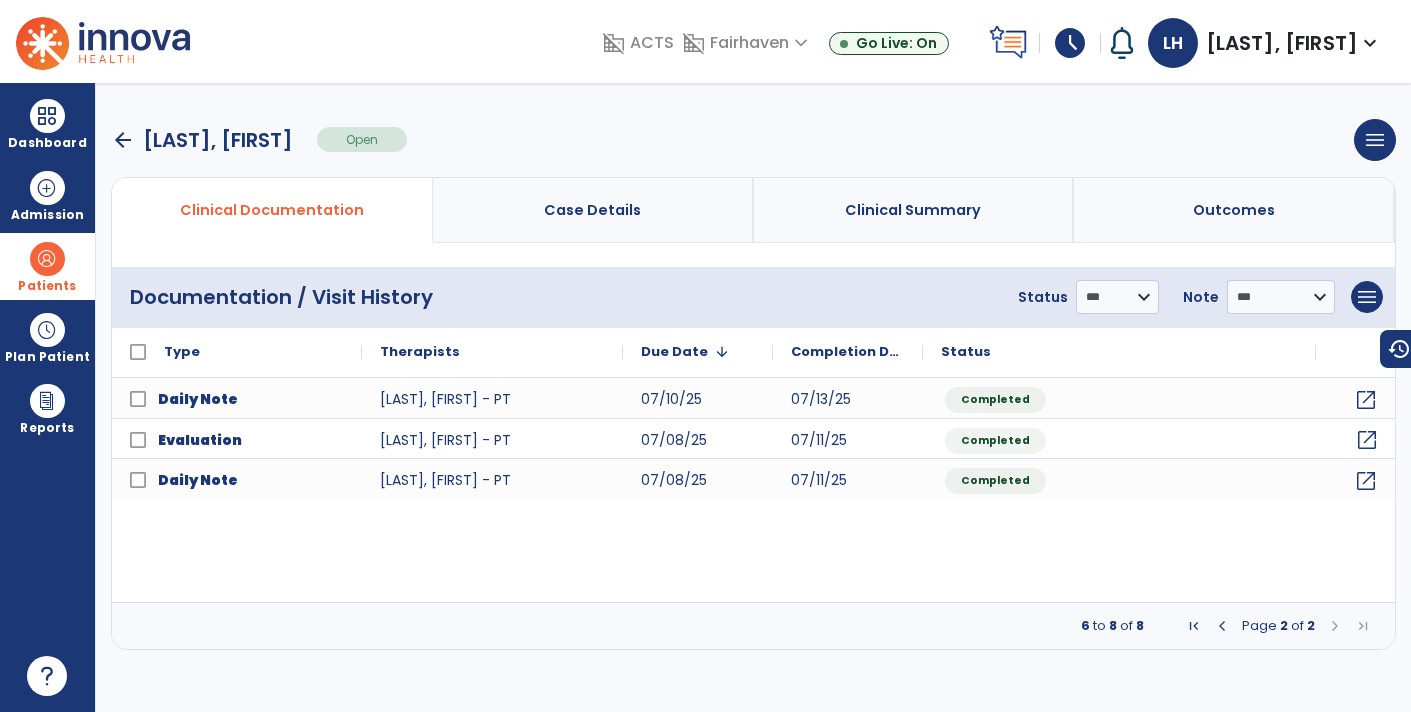 click on "open_in_new" 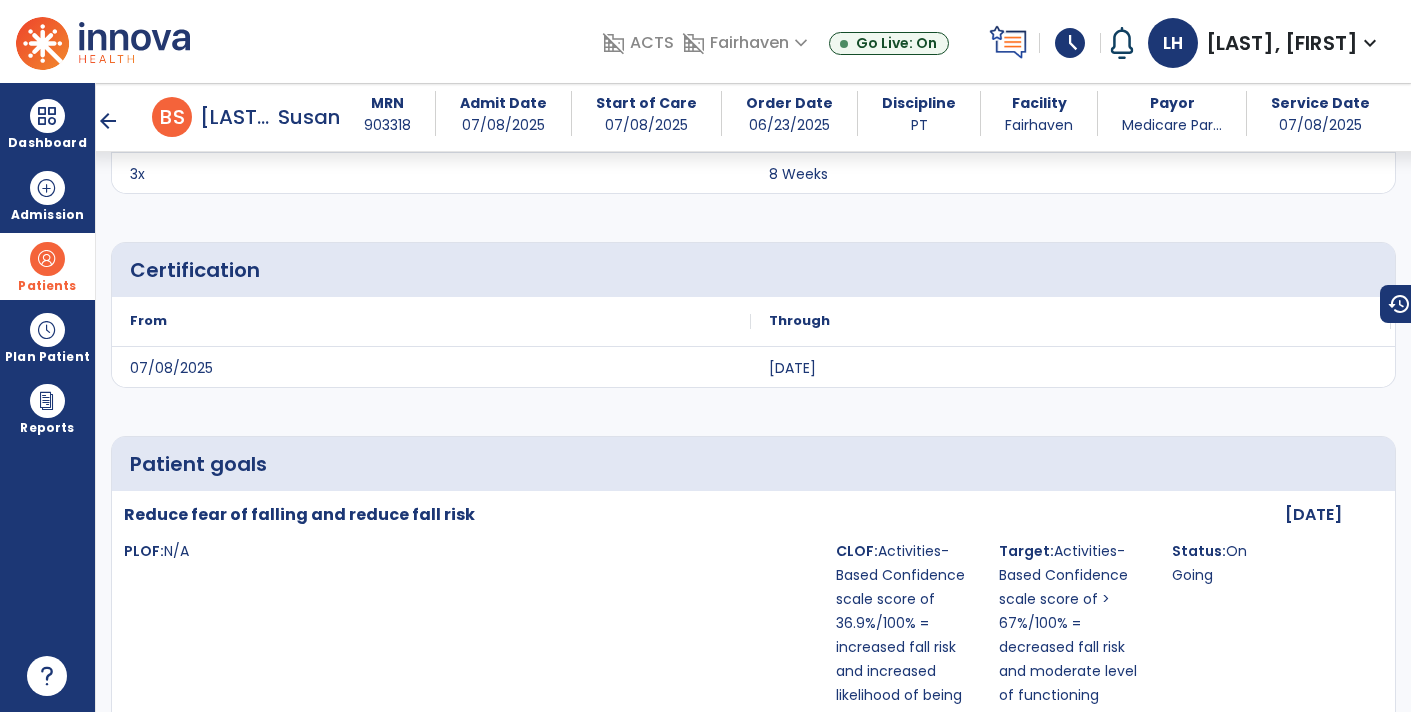 scroll, scrollTop: 4259, scrollLeft: 0, axis: vertical 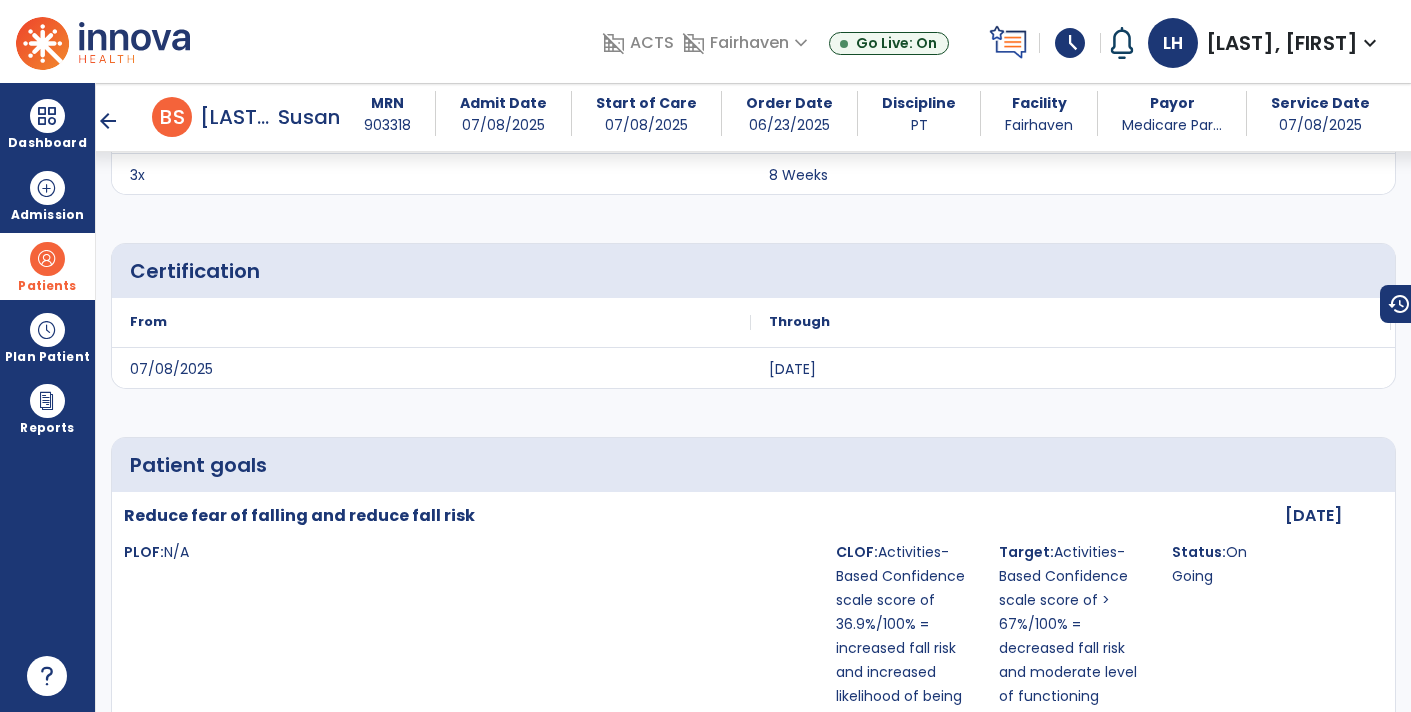 click on "arrow_back" at bounding box center (108, 121) 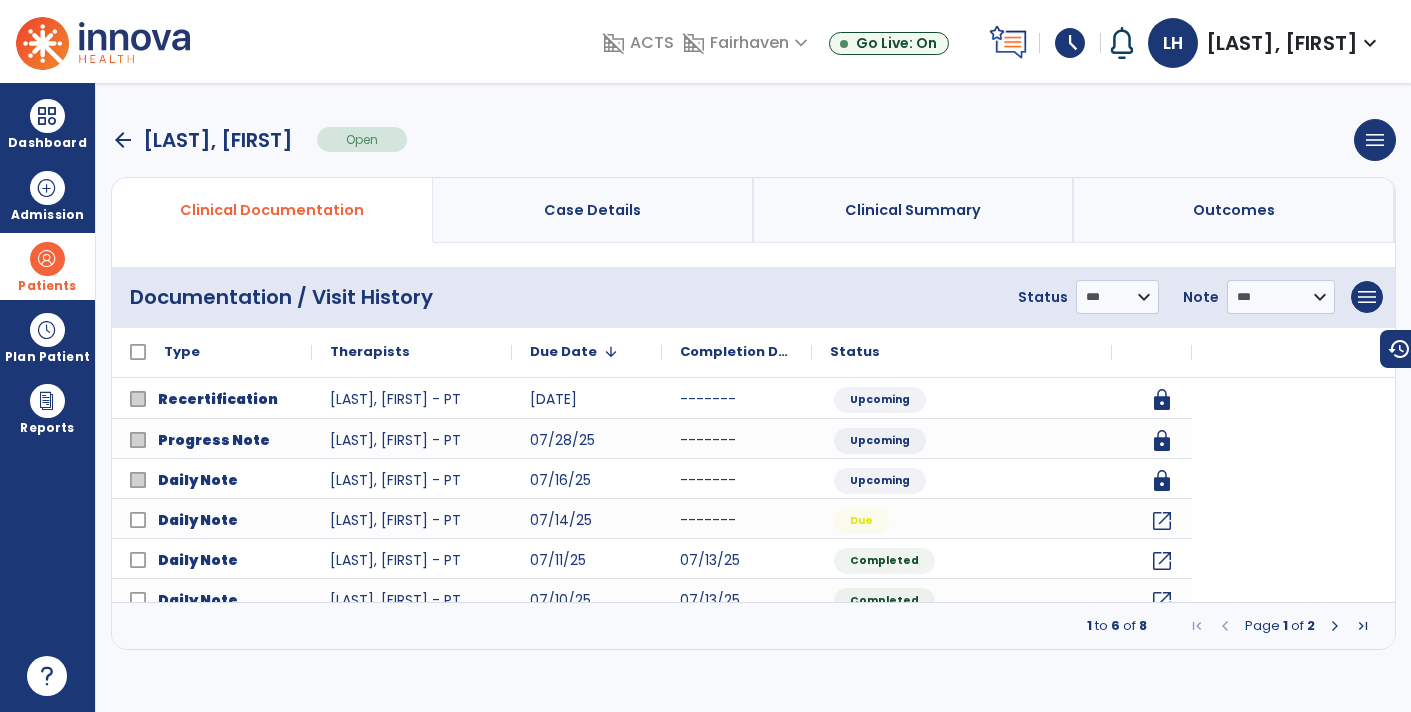 scroll, scrollTop: 0, scrollLeft: 0, axis: both 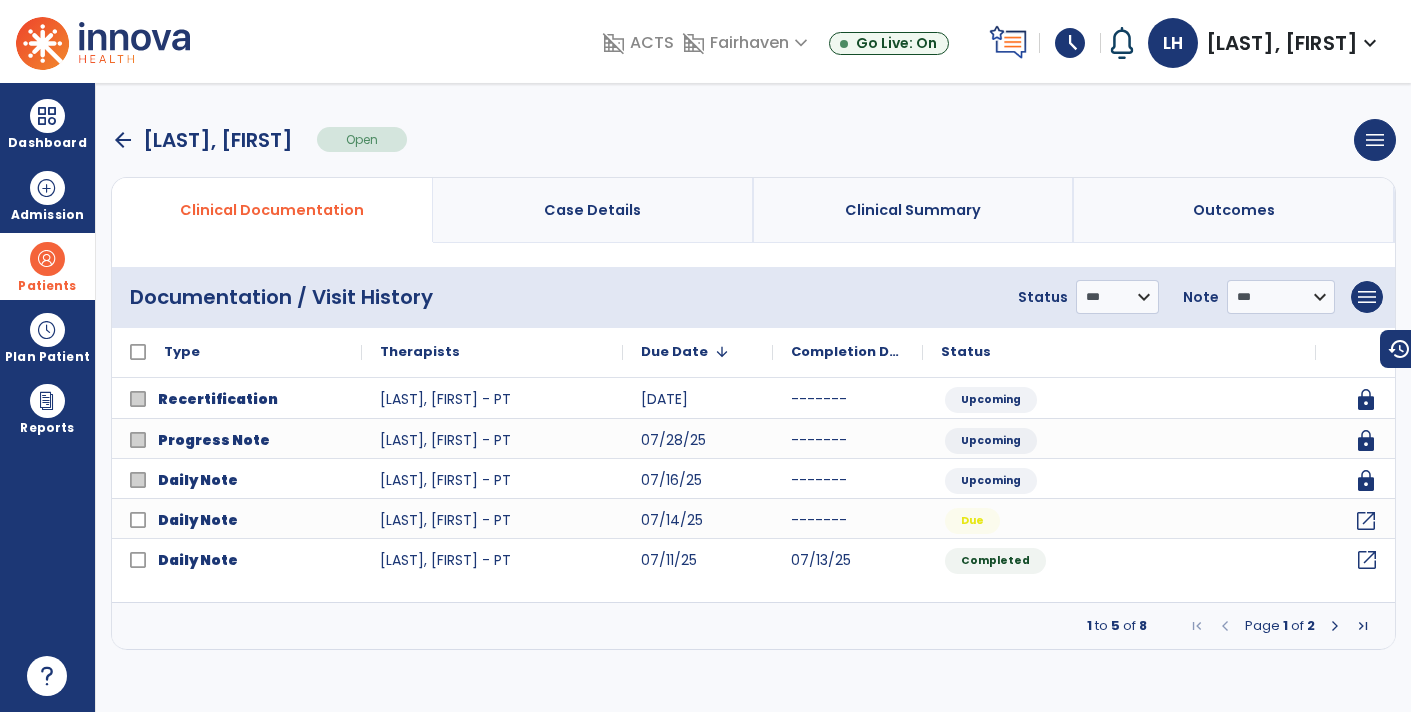 click on "open_in_new" 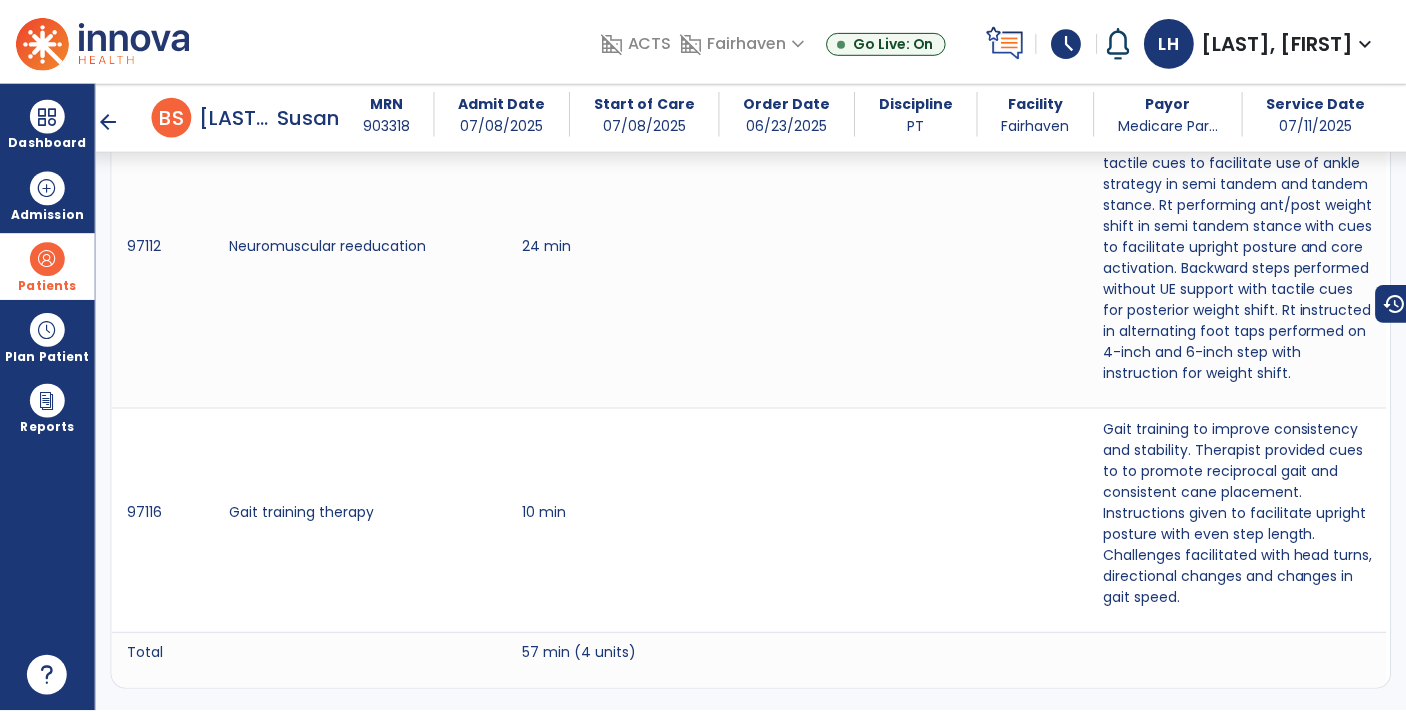 scroll, scrollTop: 1531, scrollLeft: 0, axis: vertical 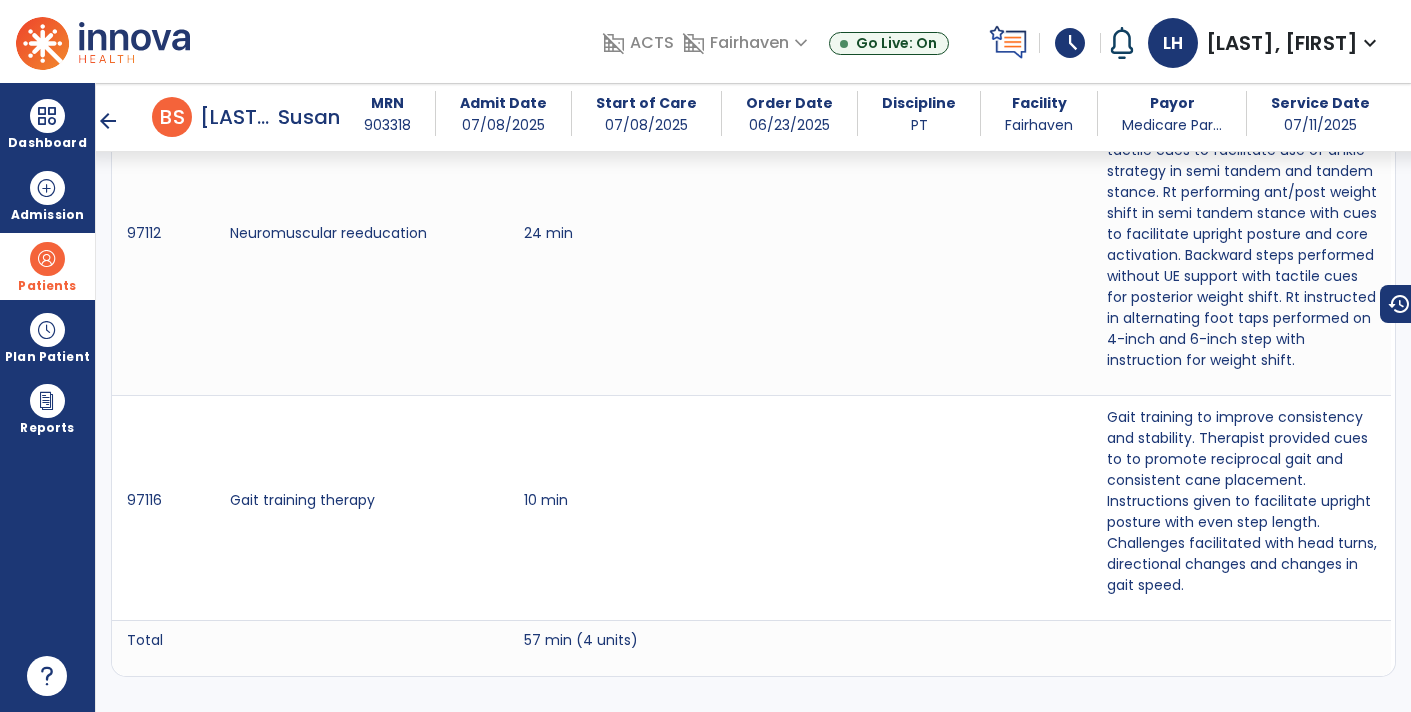 click on "schedule" at bounding box center [1070, 43] 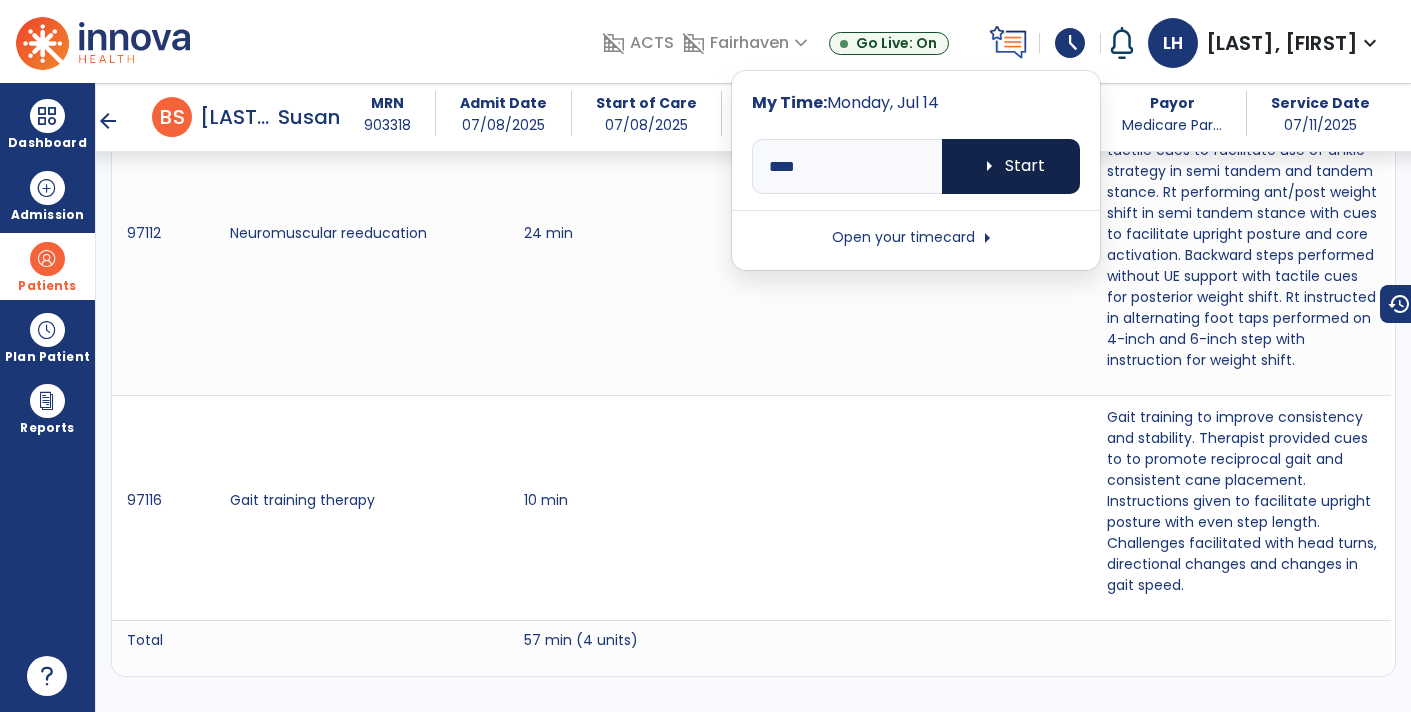 click on "arrow_right  Start" at bounding box center [1011, 166] 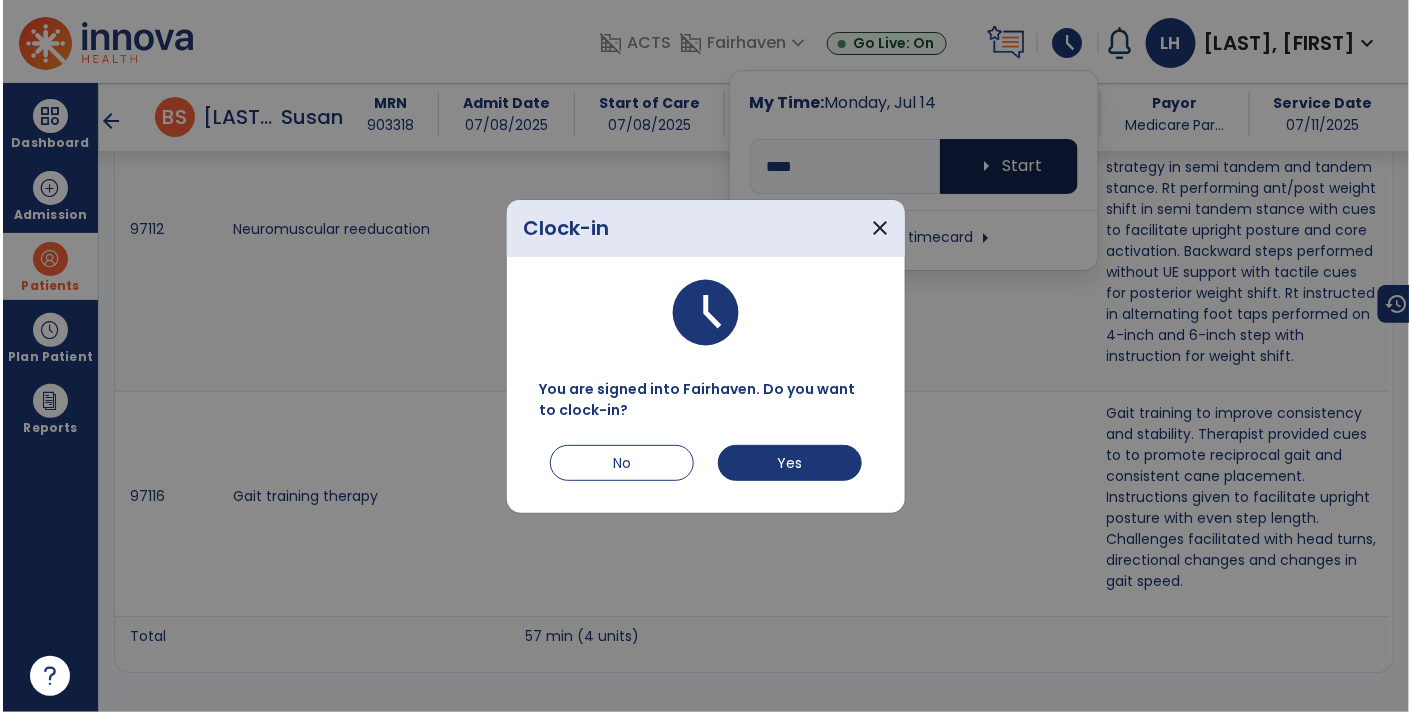scroll, scrollTop: 1531, scrollLeft: 0, axis: vertical 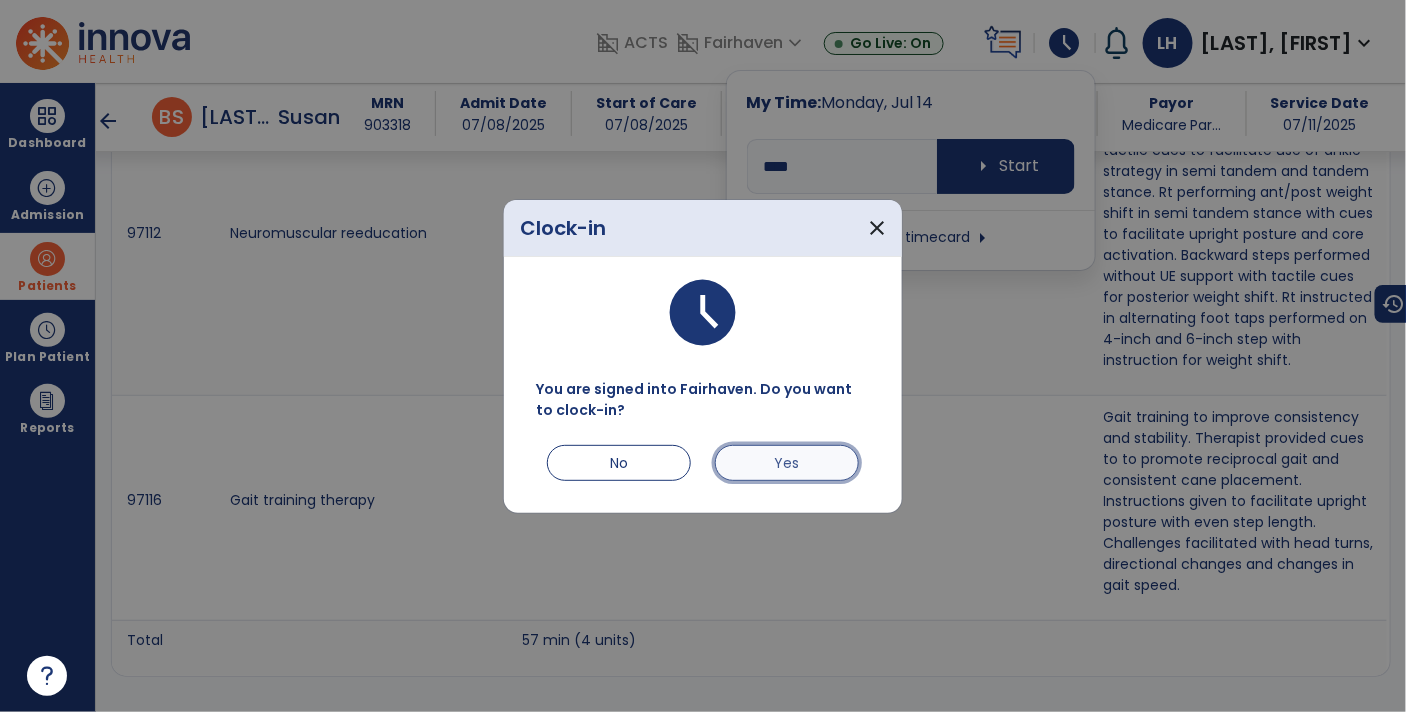 click on "Yes" at bounding box center [787, 463] 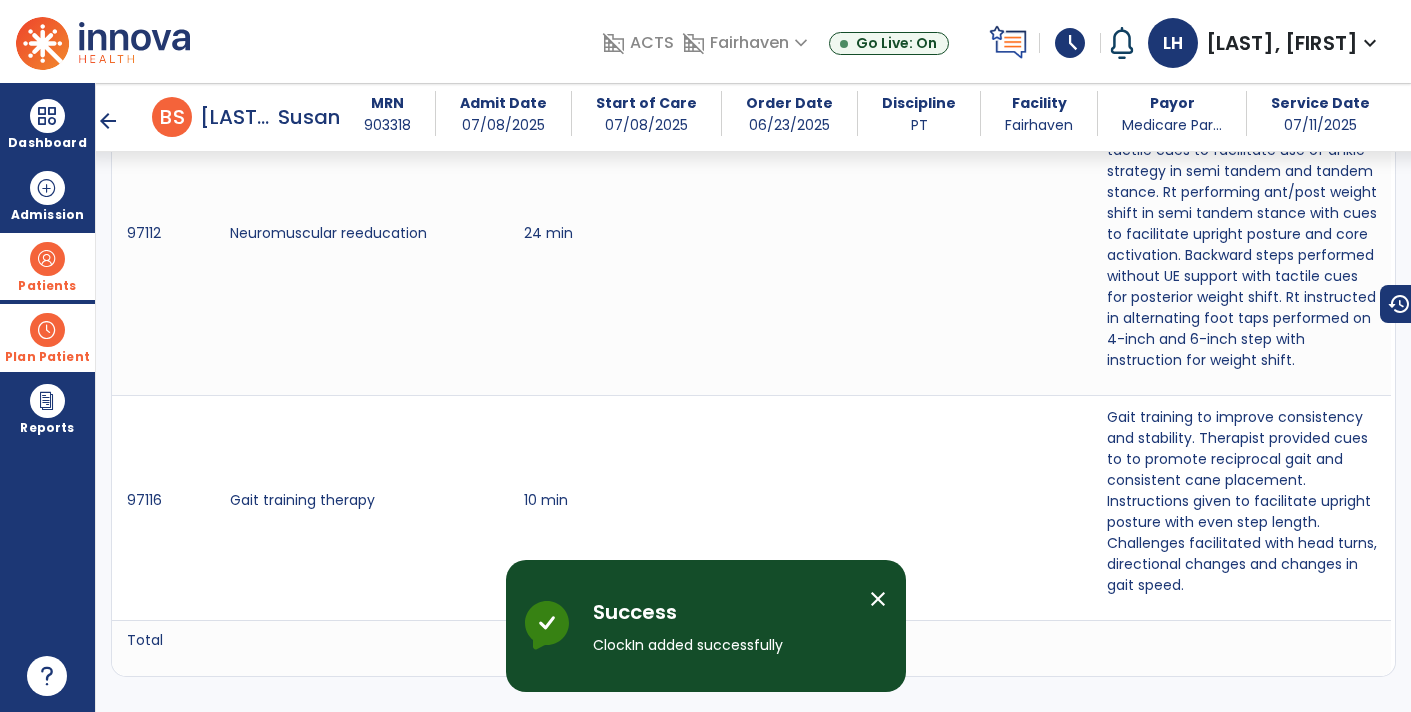 click at bounding box center (47, 330) 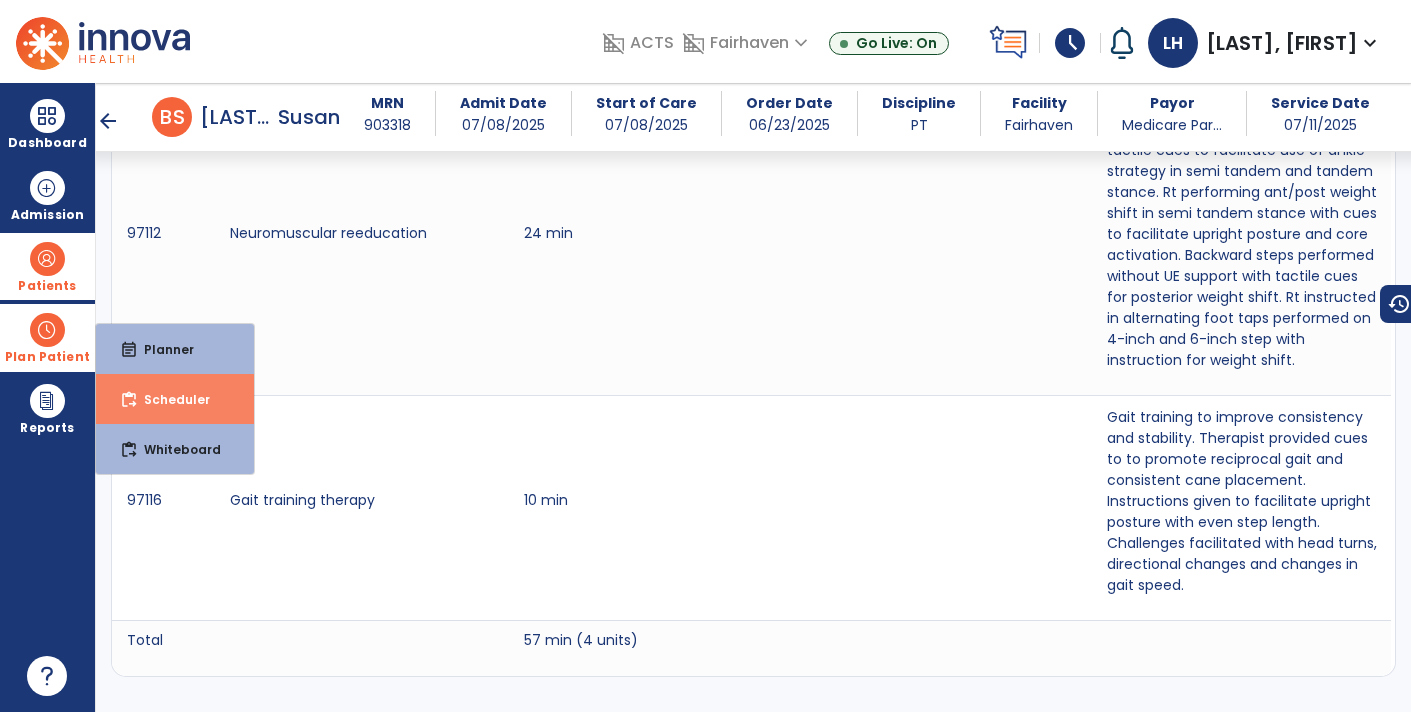 click on "content_paste_go  Scheduler" at bounding box center [175, 399] 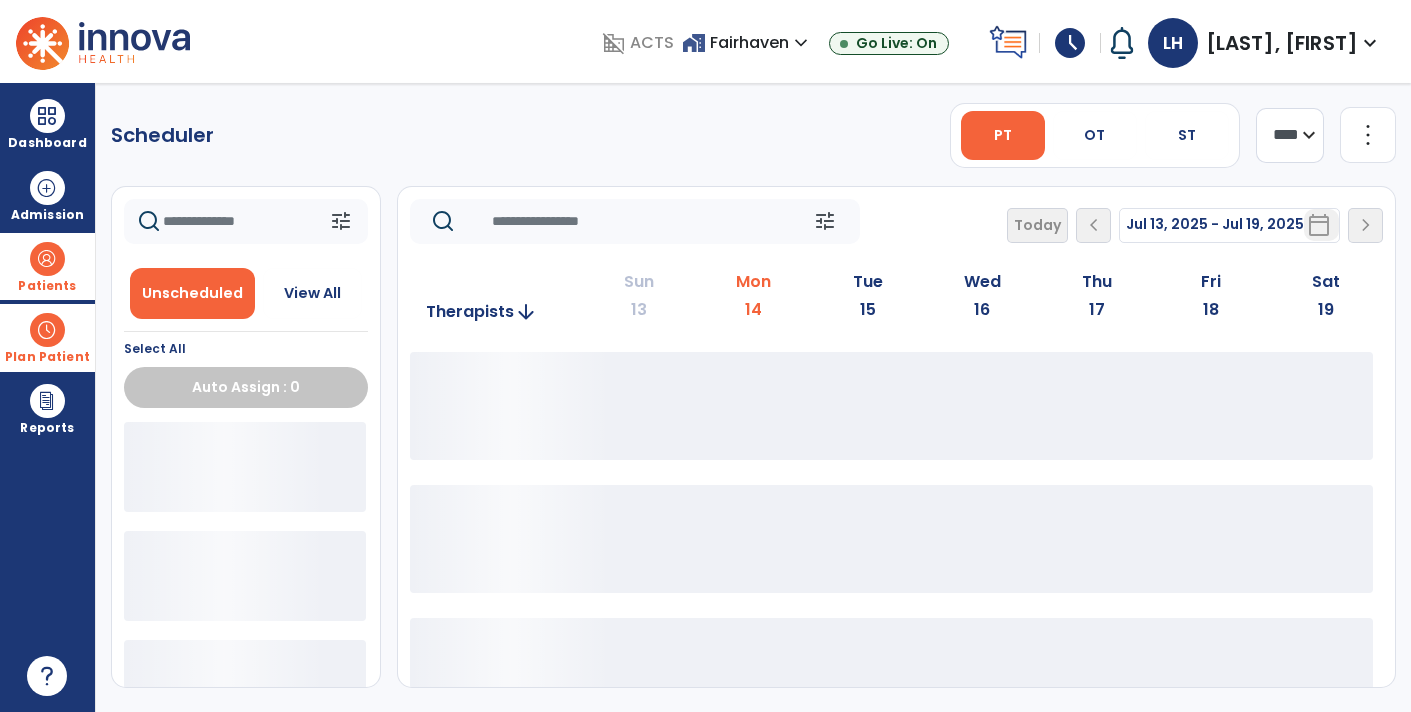 scroll, scrollTop: 0, scrollLeft: 0, axis: both 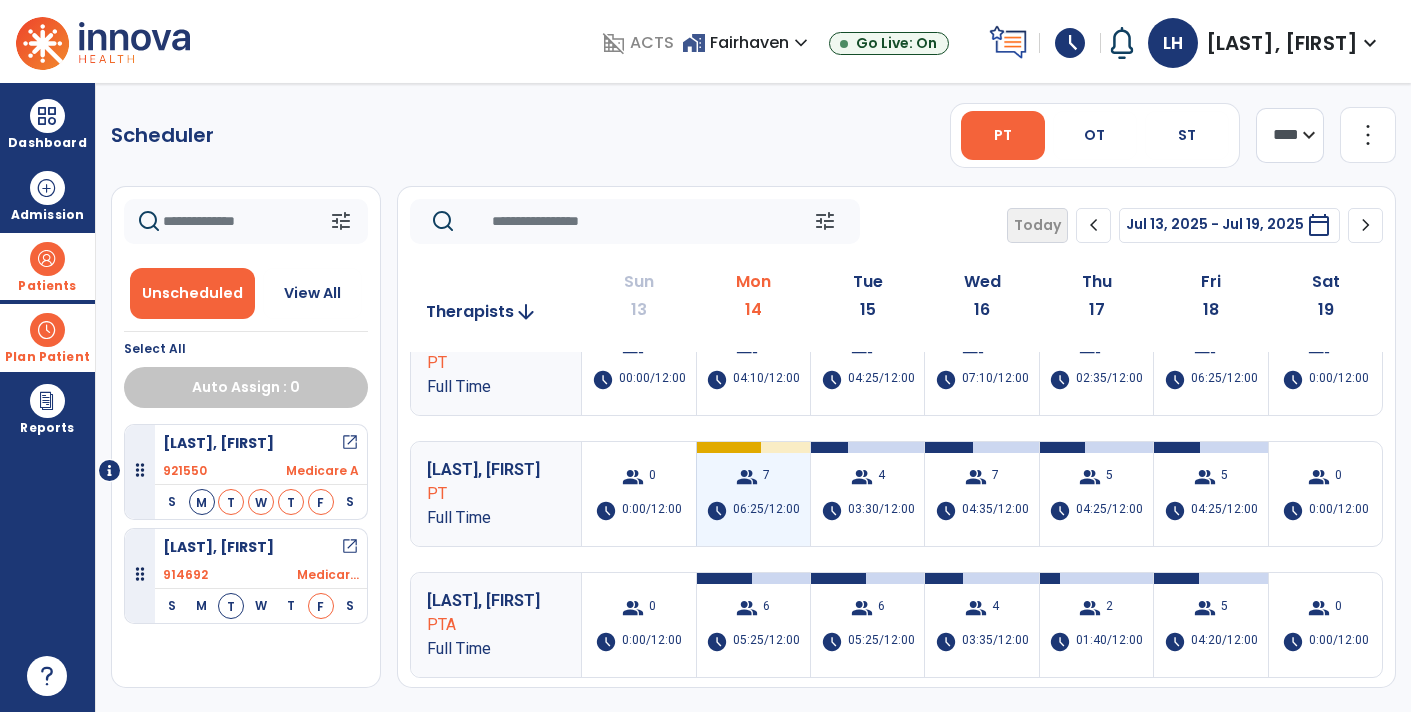 click on "06:25/12:00" at bounding box center (766, 511) 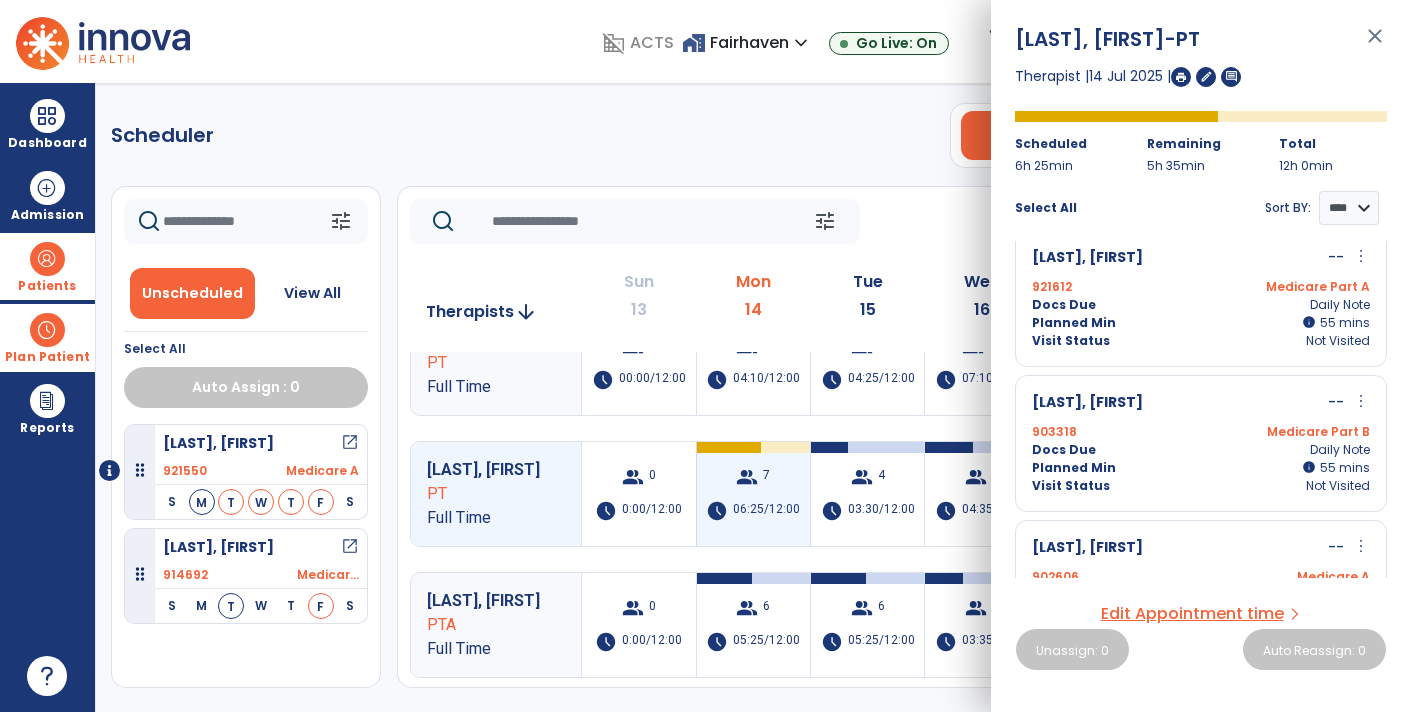 scroll, scrollTop: 601, scrollLeft: 0, axis: vertical 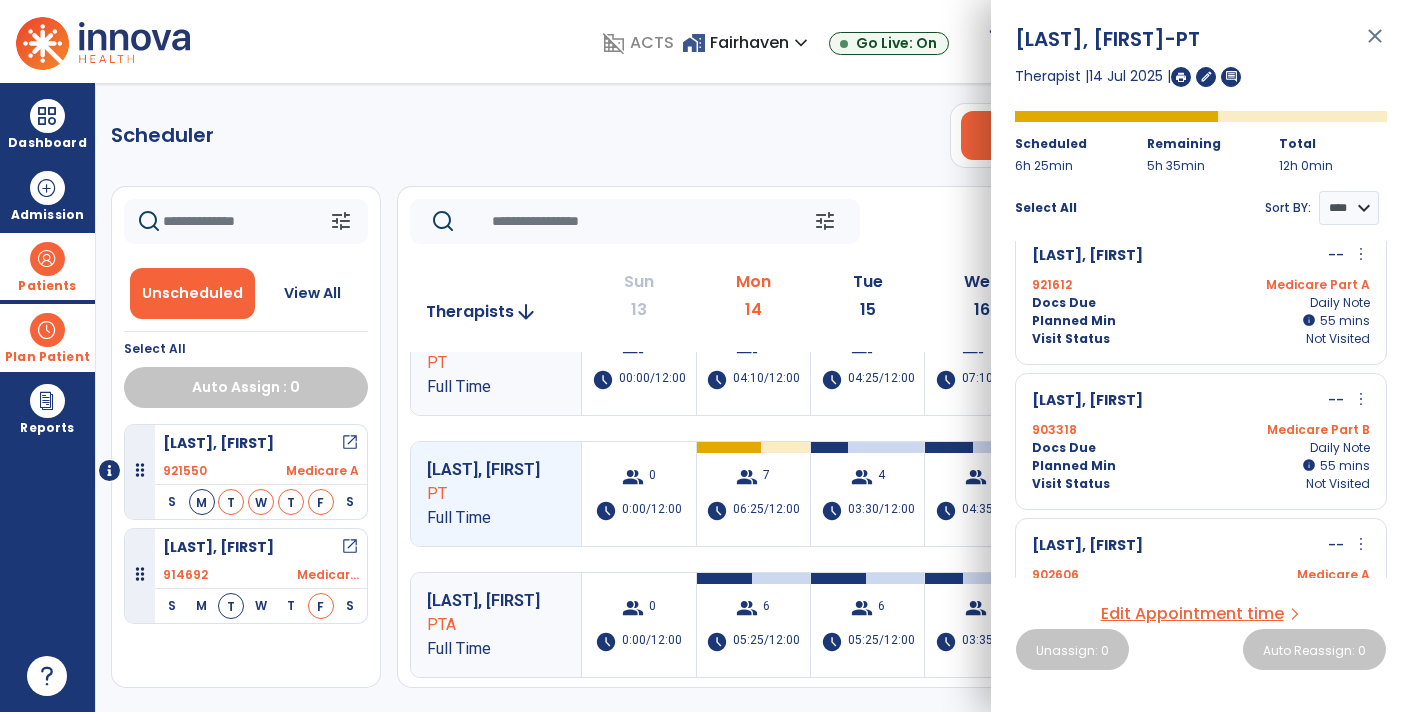 click on "more_vert" at bounding box center (1361, 399) 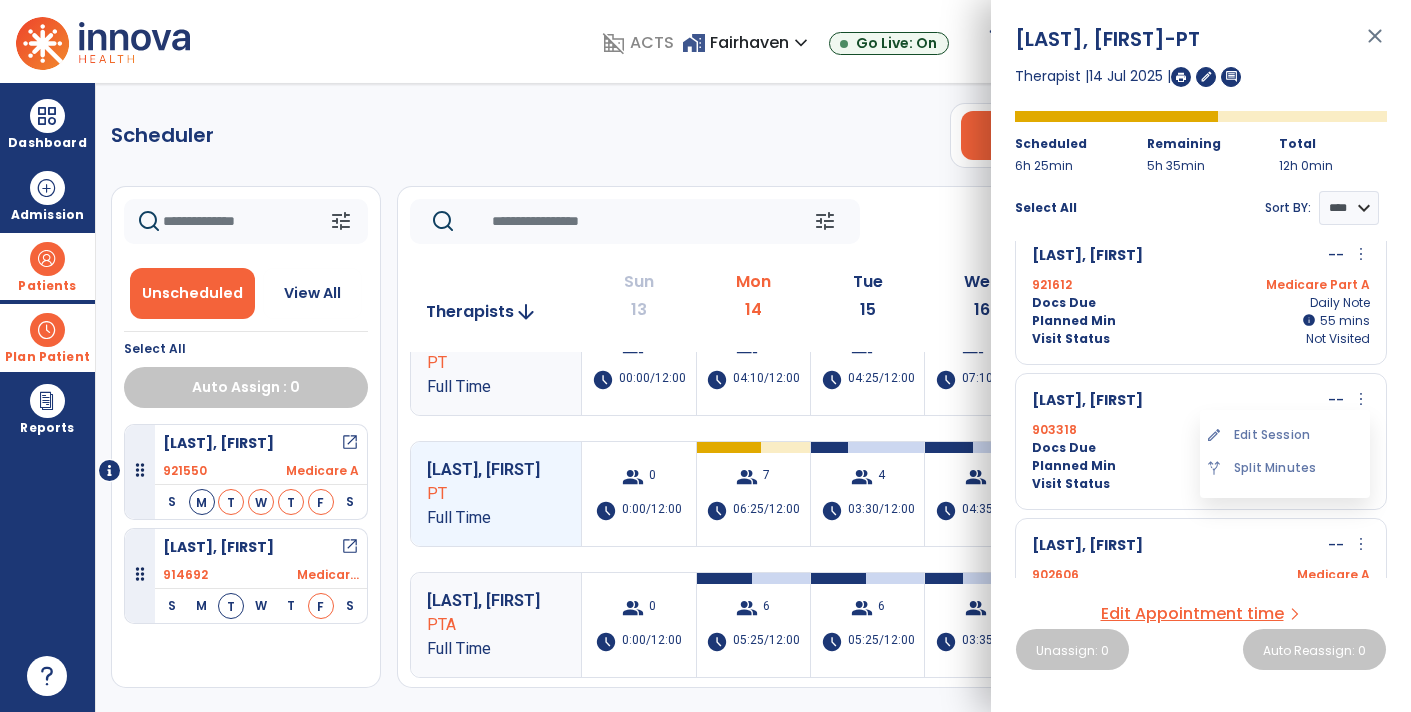 click on "Docs Due Daily Note" at bounding box center (1201, 448) 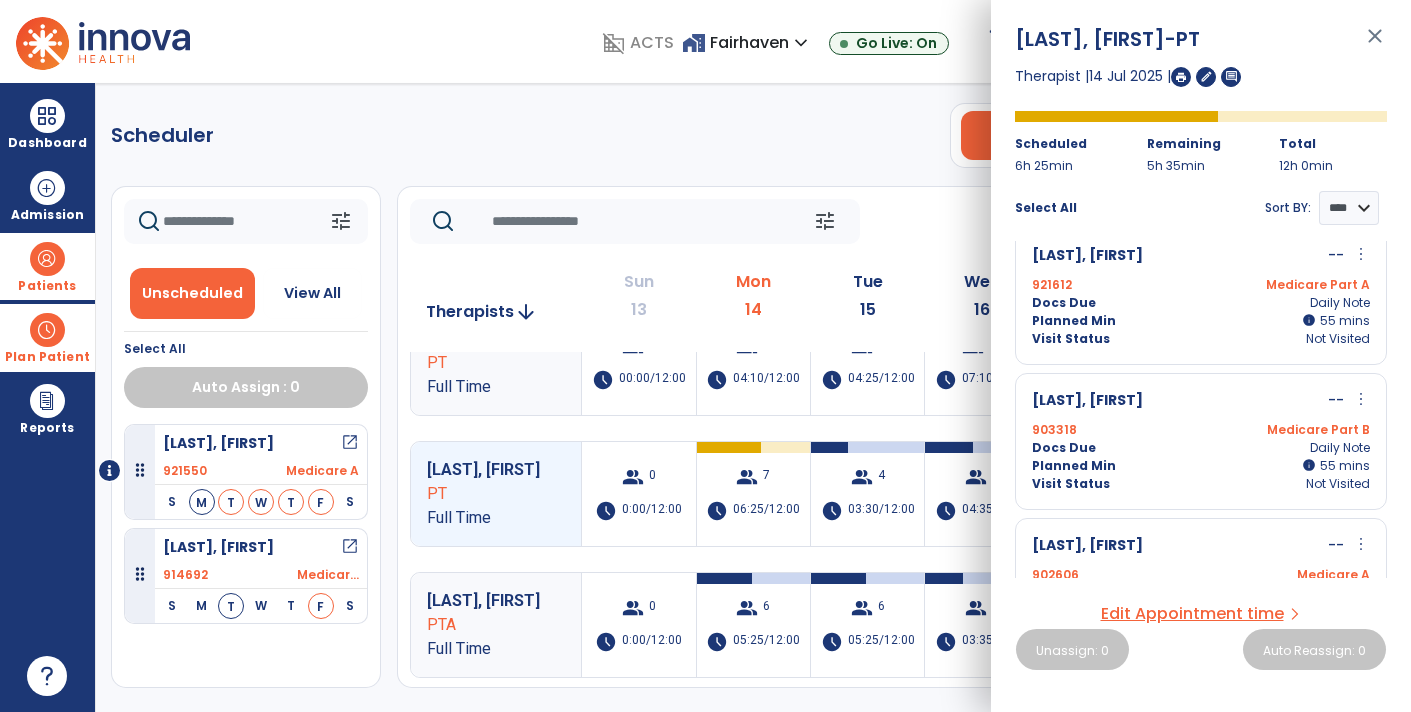 click on "Docs Due Daily Note" at bounding box center [1201, 448] 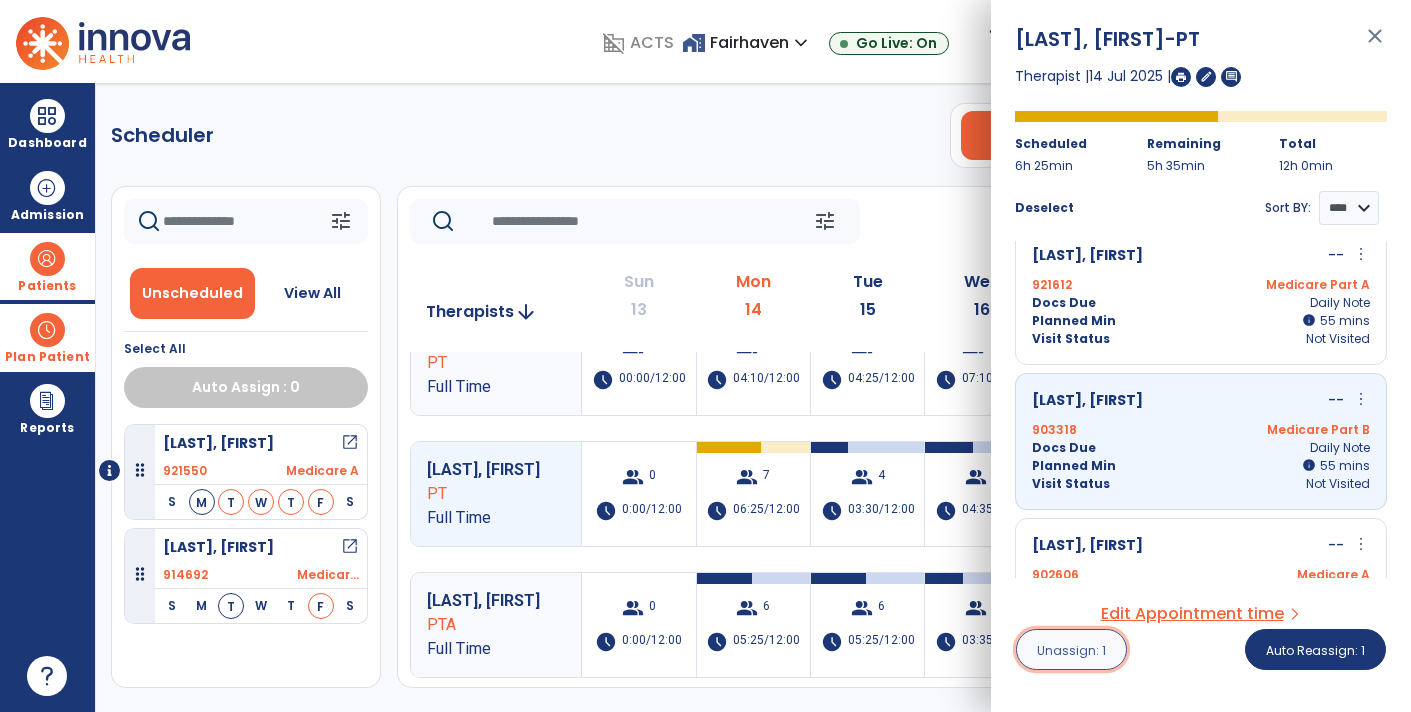 click on "Unassign: 1" at bounding box center [1071, 650] 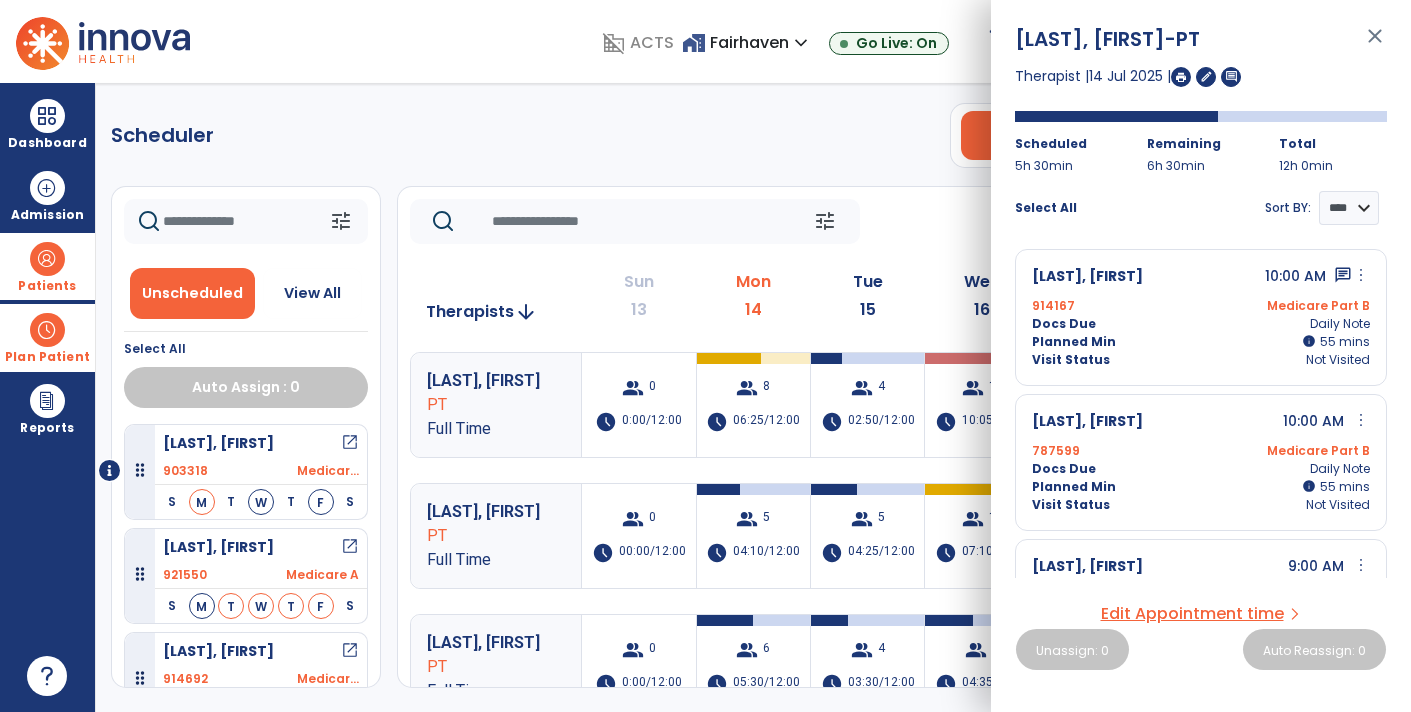 click on "close" at bounding box center [1375, 45] 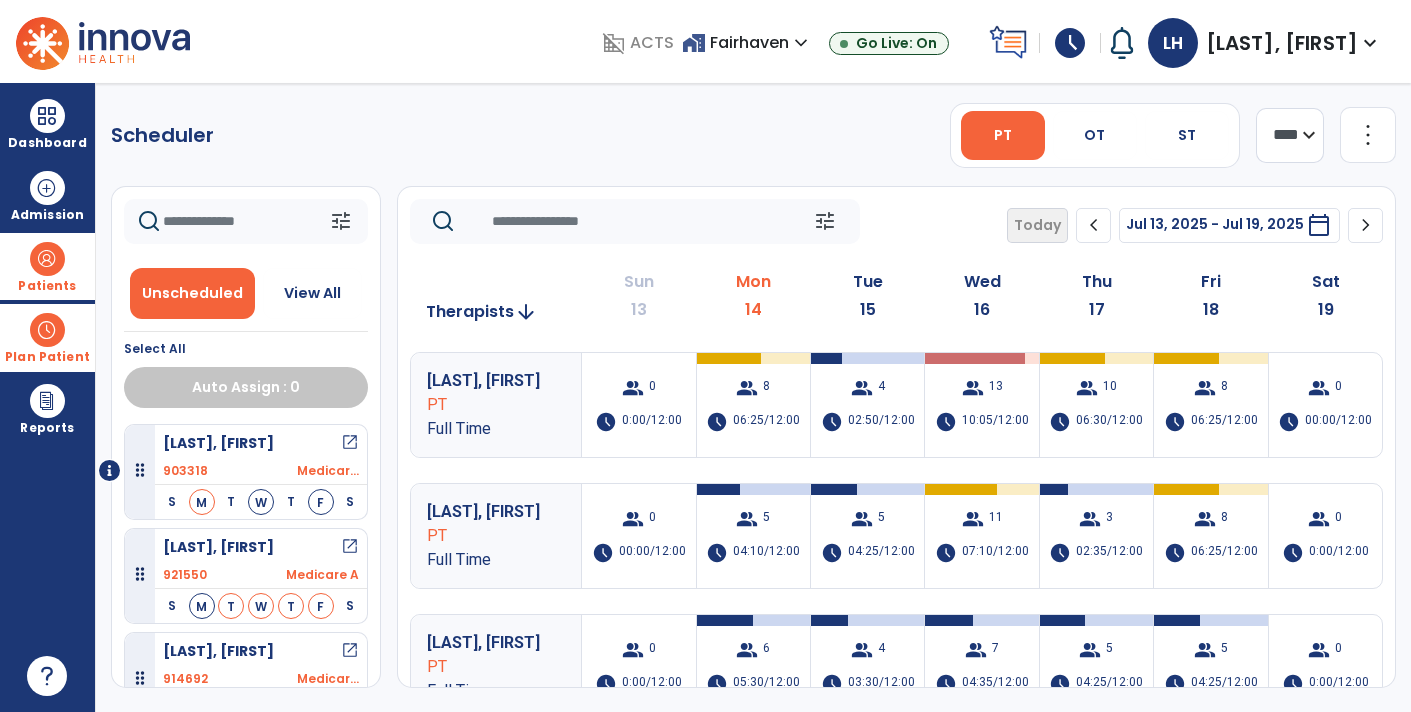 click on "open_in_new" at bounding box center [350, 443] 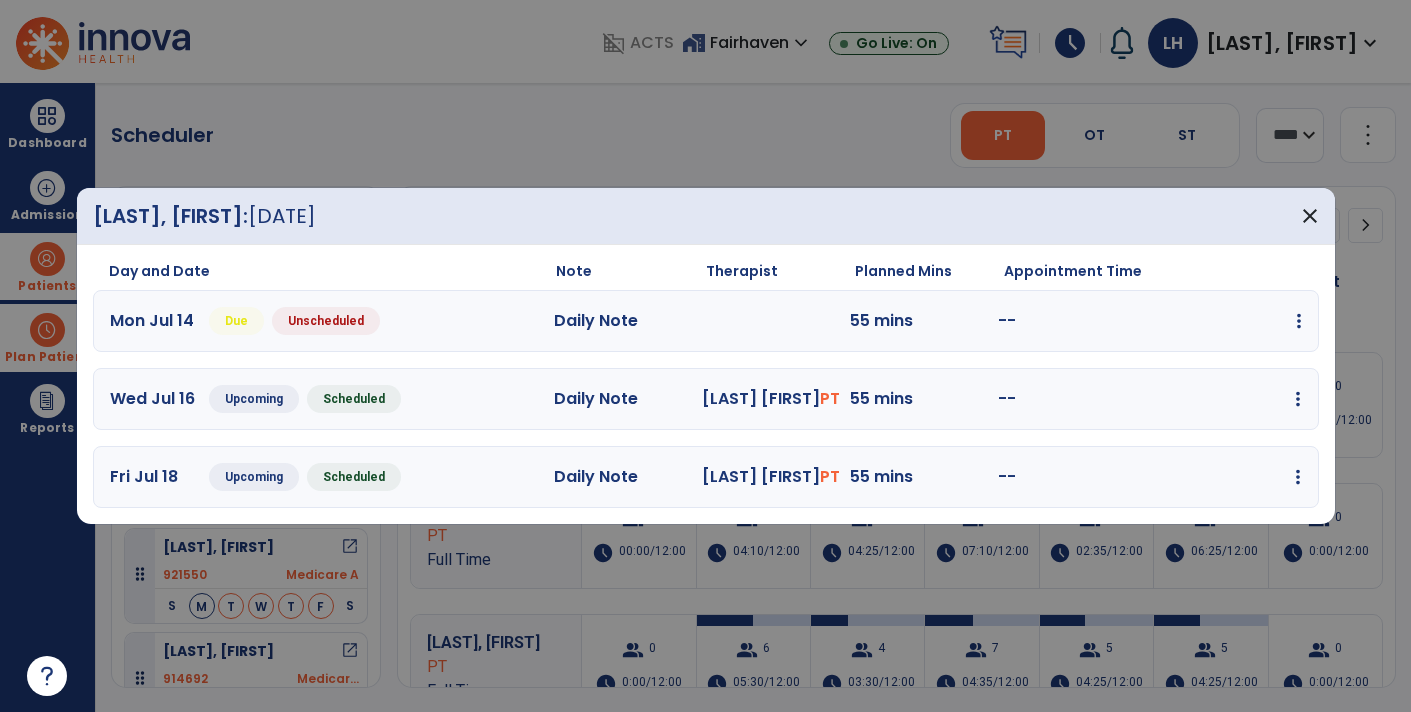 click at bounding box center (1299, 321) 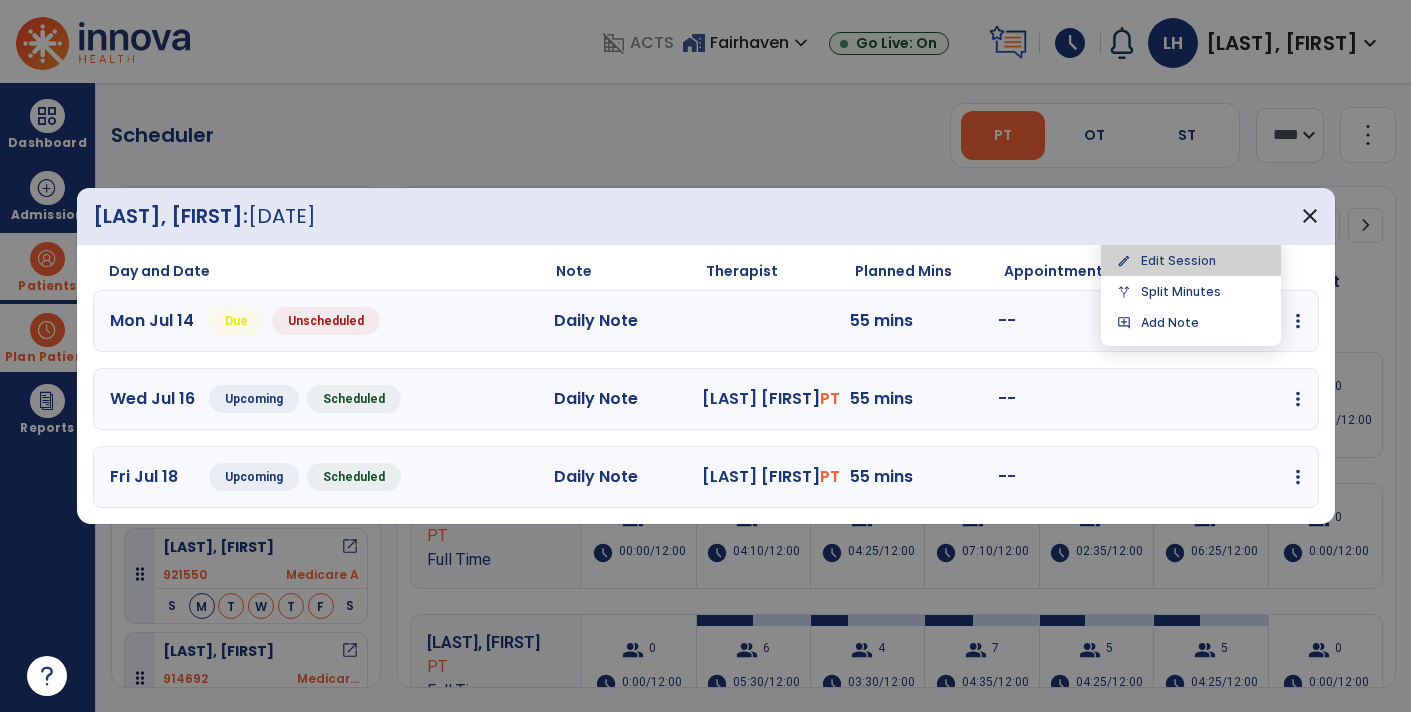 click on "edit   Edit Session" at bounding box center [1191, 260] 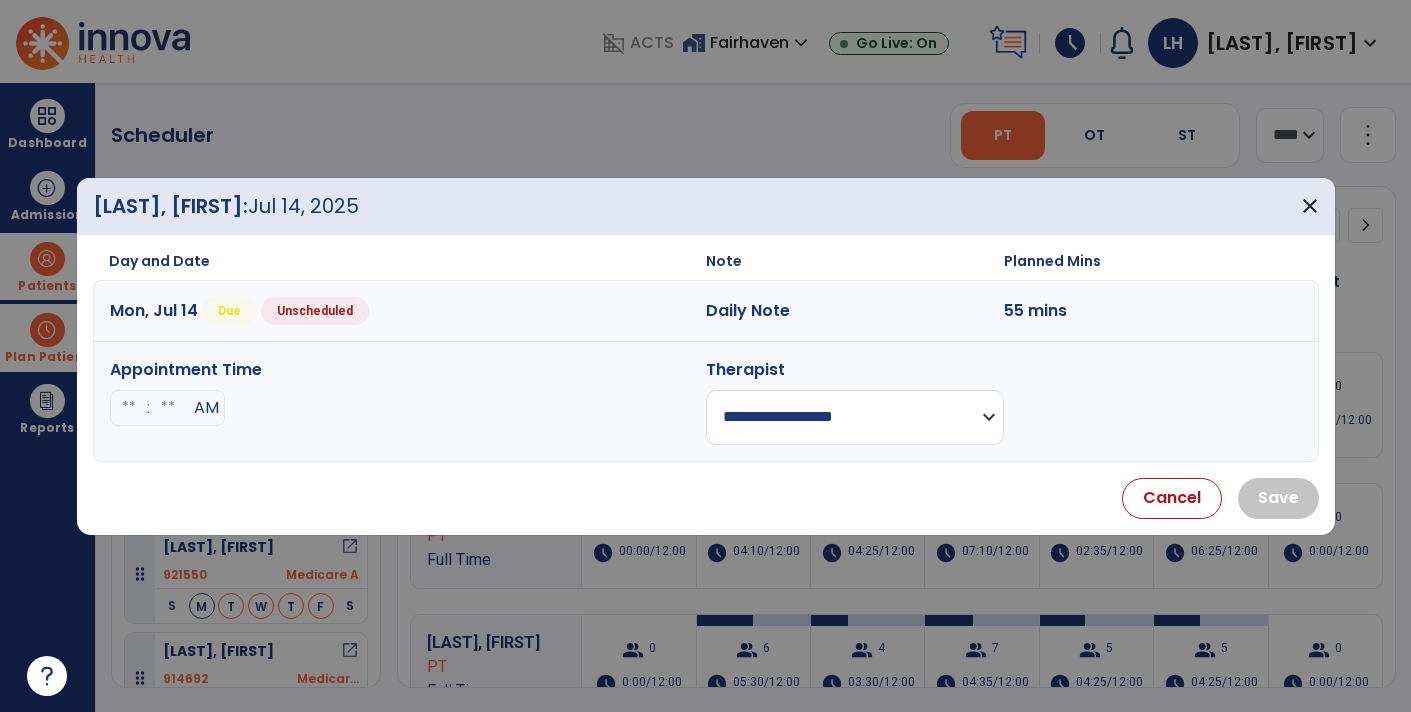 click on "**********" at bounding box center (855, 417) 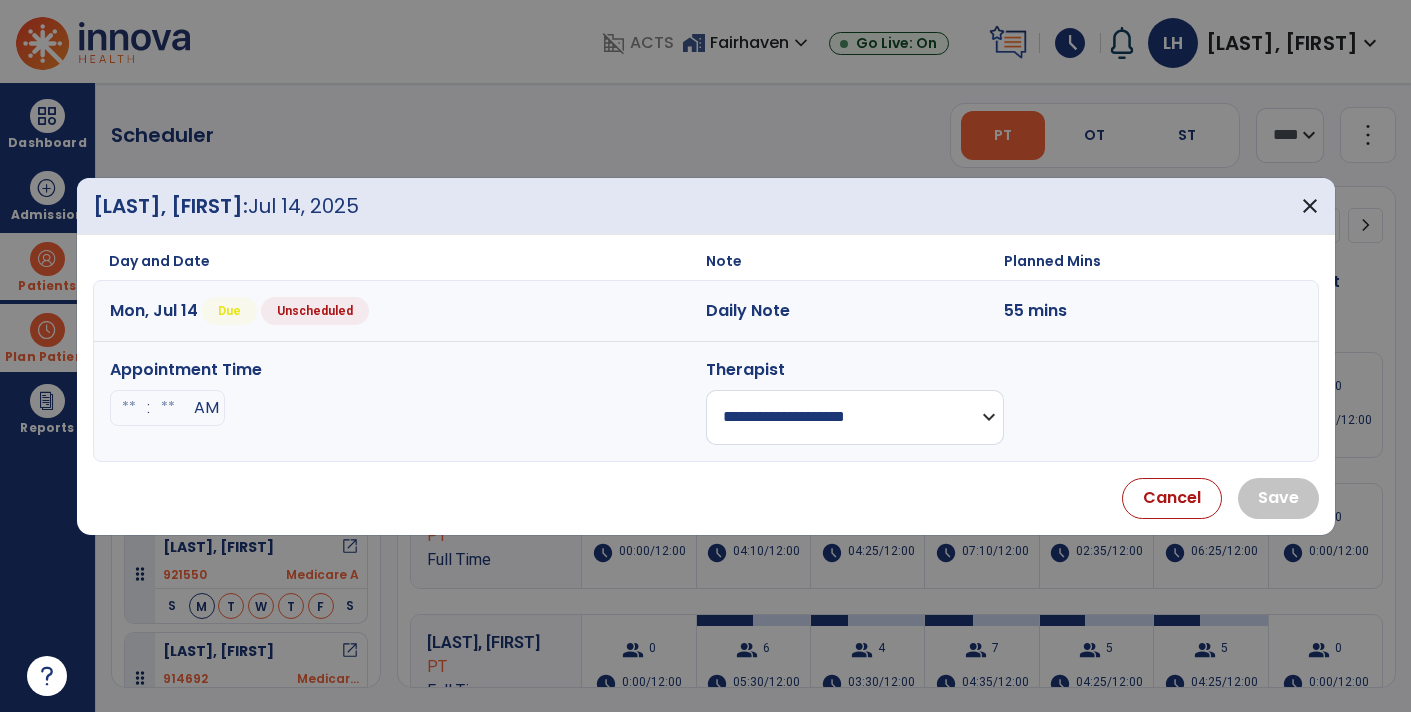 click on "**********" at bounding box center [855, 417] 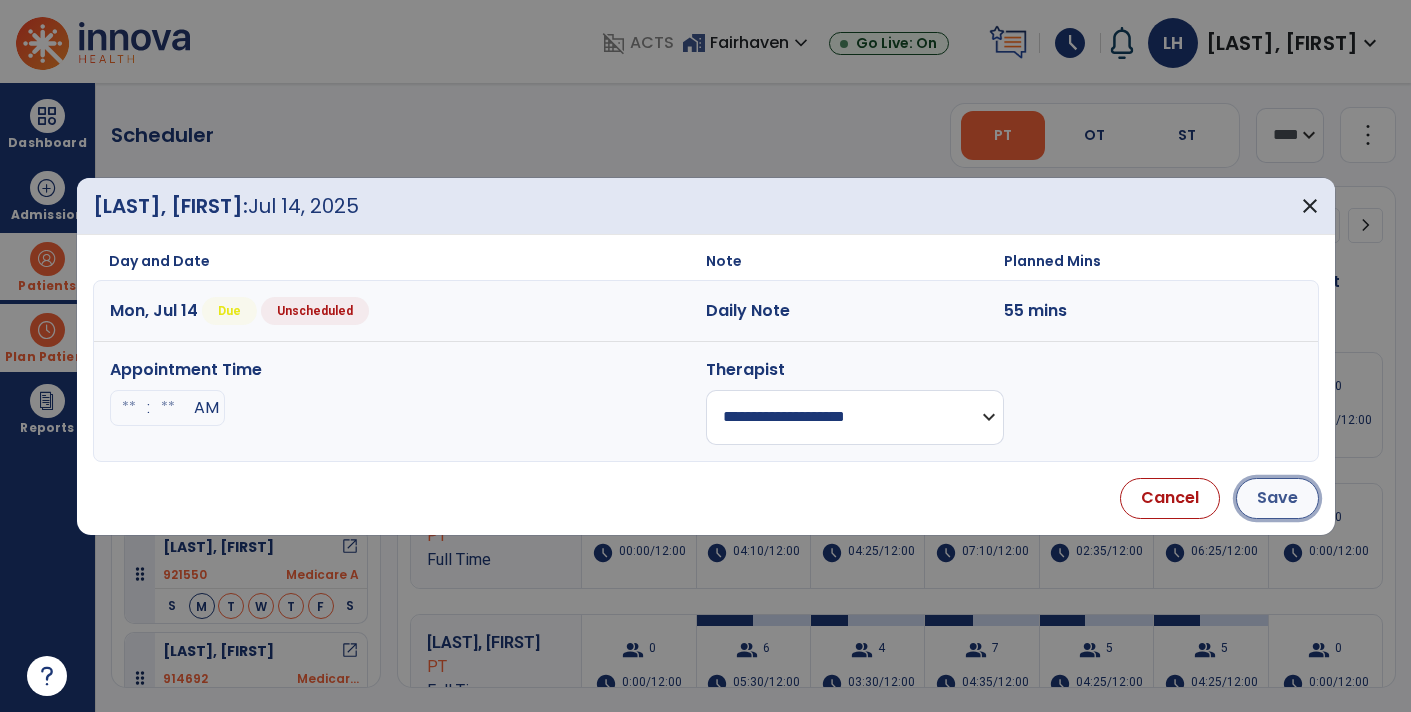 click on "Save" at bounding box center (1277, 498) 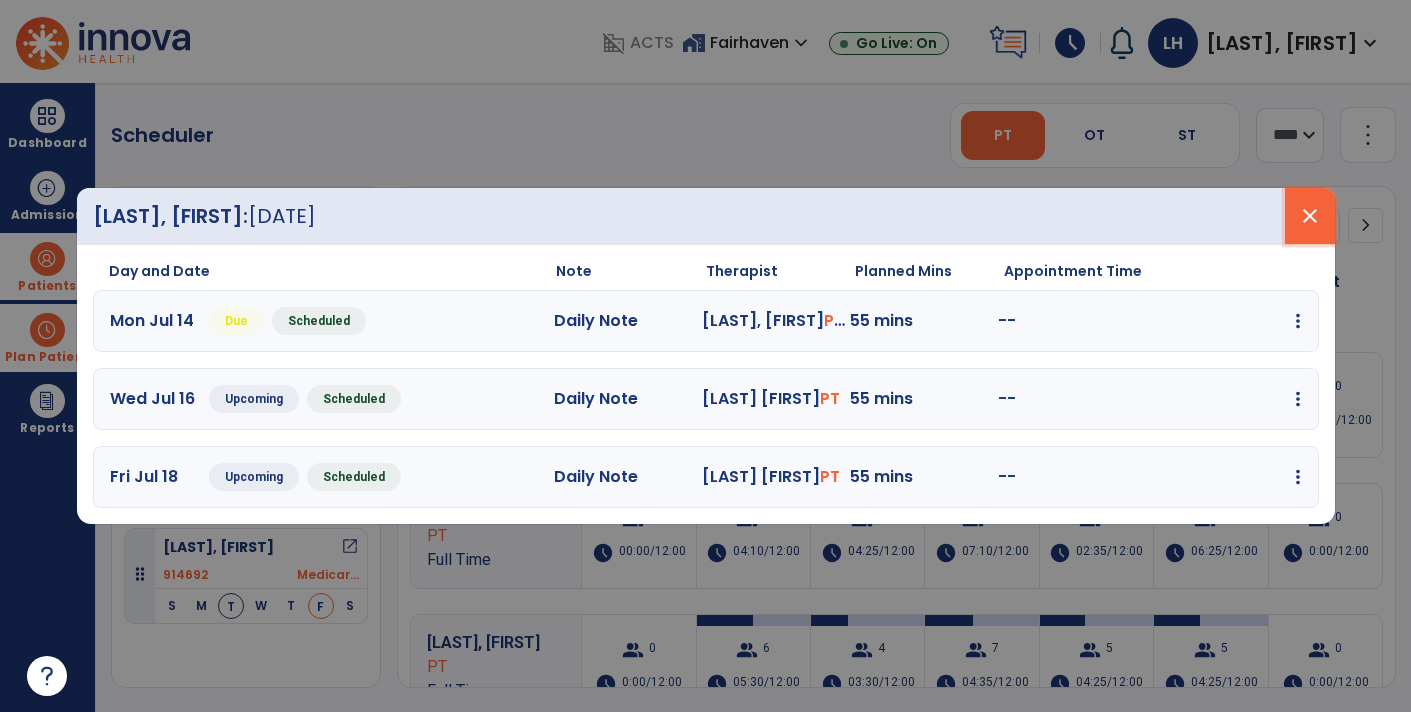 click on "close" at bounding box center (1310, 216) 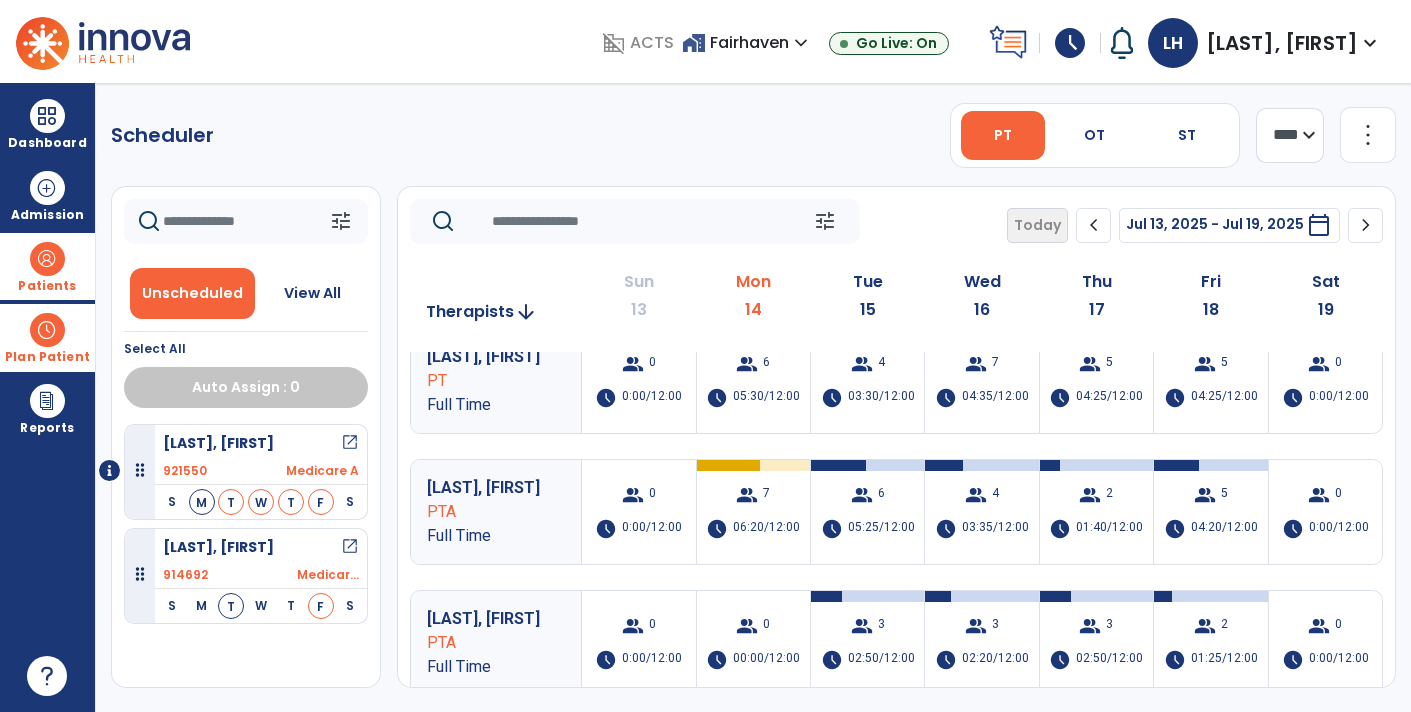 scroll, scrollTop: 307, scrollLeft: 0, axis: vertical 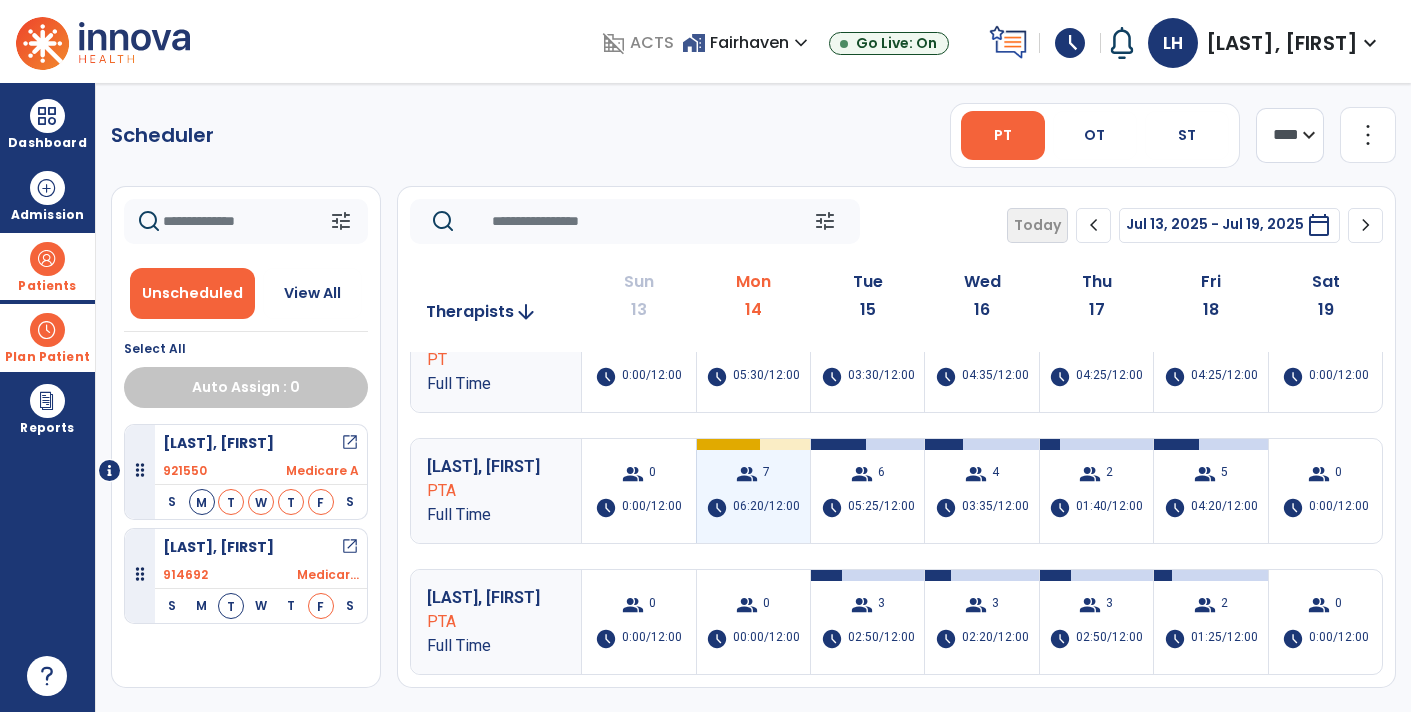 click on "06:20/12:00" at bounding box center [766, 508] 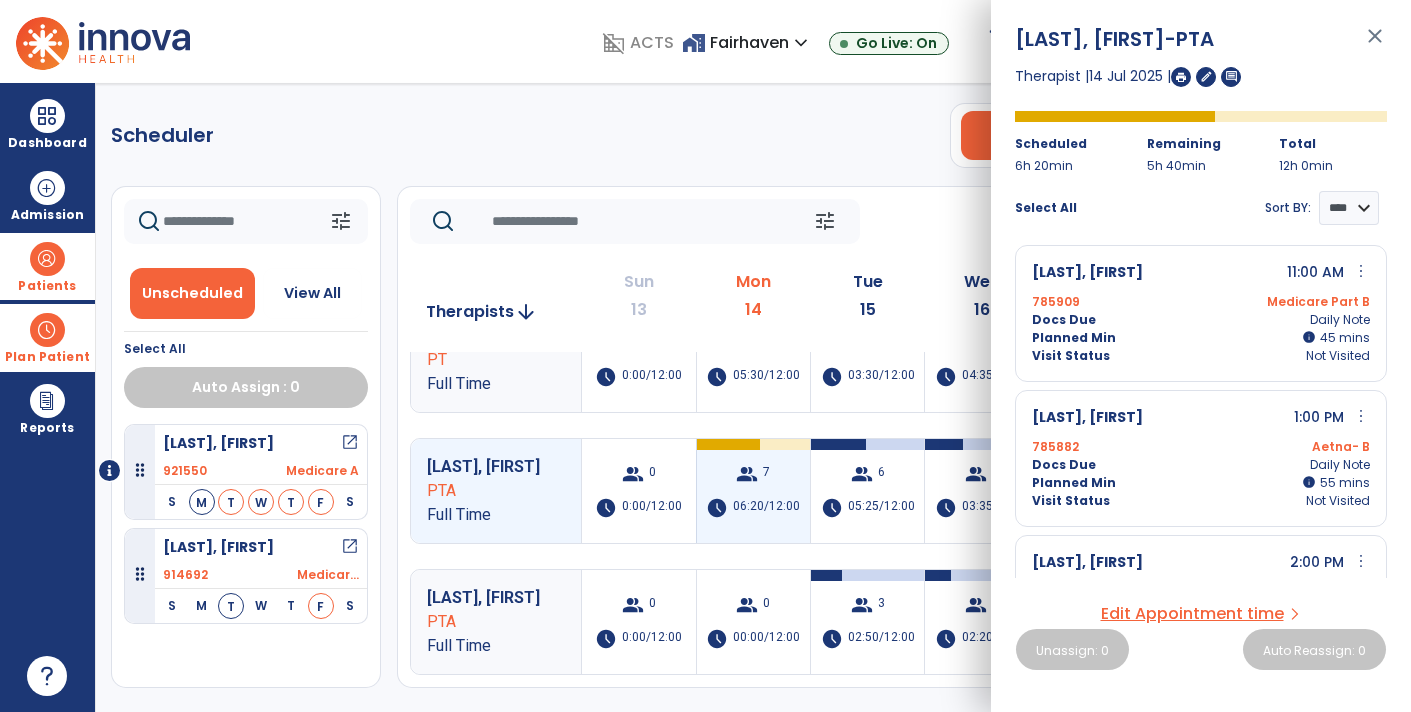 scroll, scrollTop: 307, scrollLeft: 0, axis: vertical 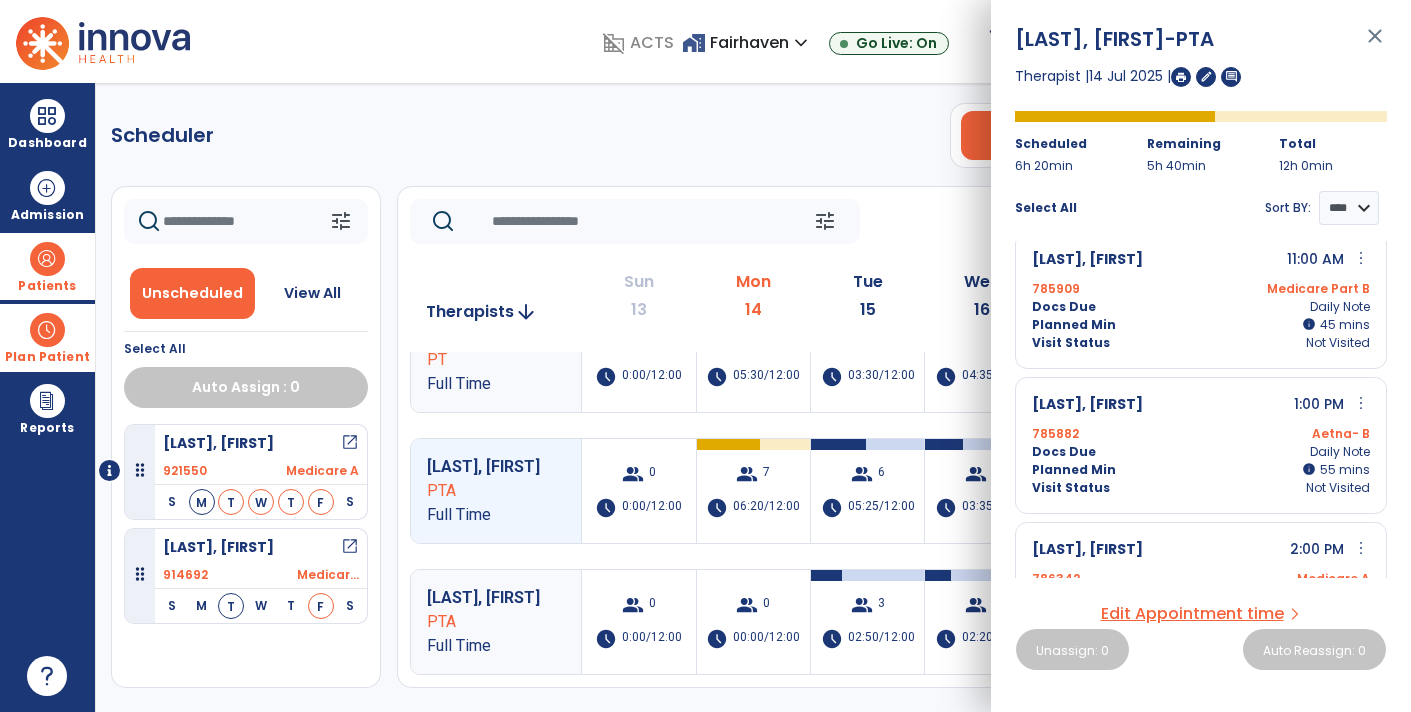 click on "more_vert" at bounding box center [1361, 258] 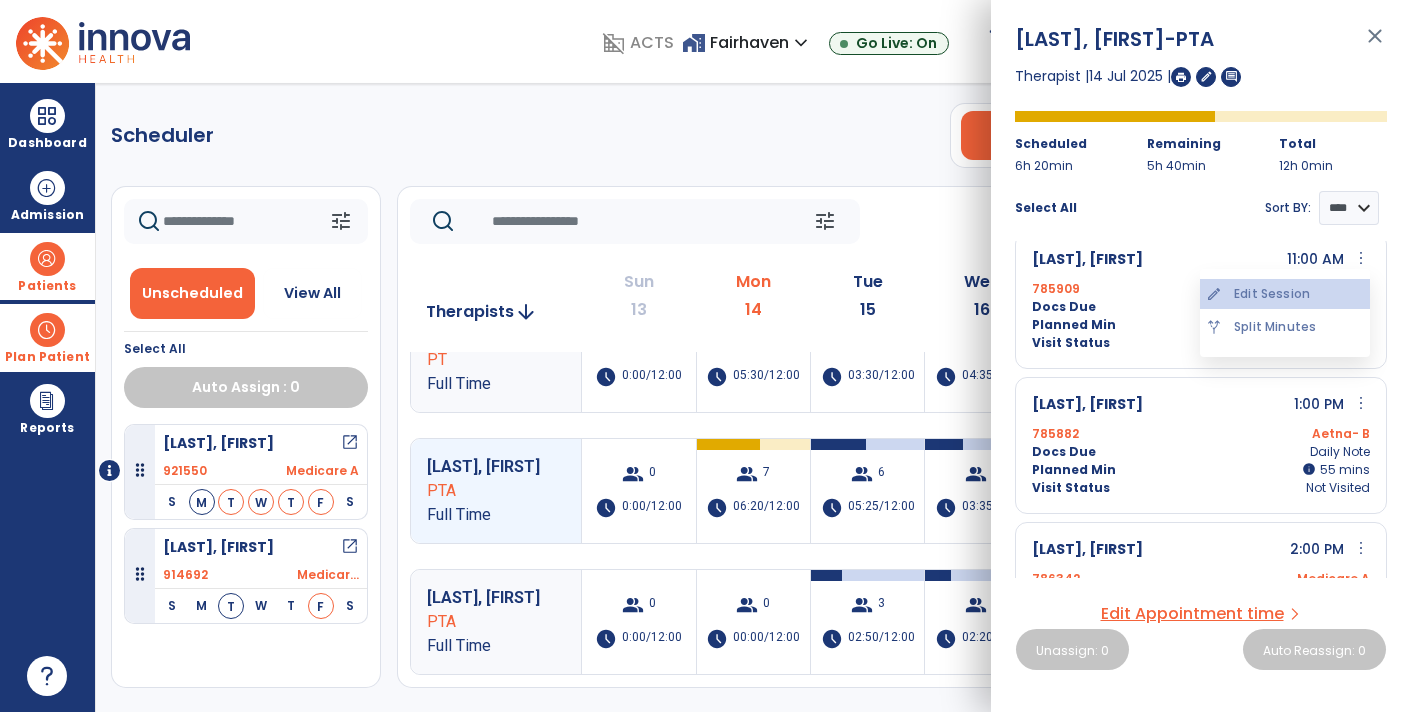 click on "edit   Edit Session" at bounding box center [1285, 294] 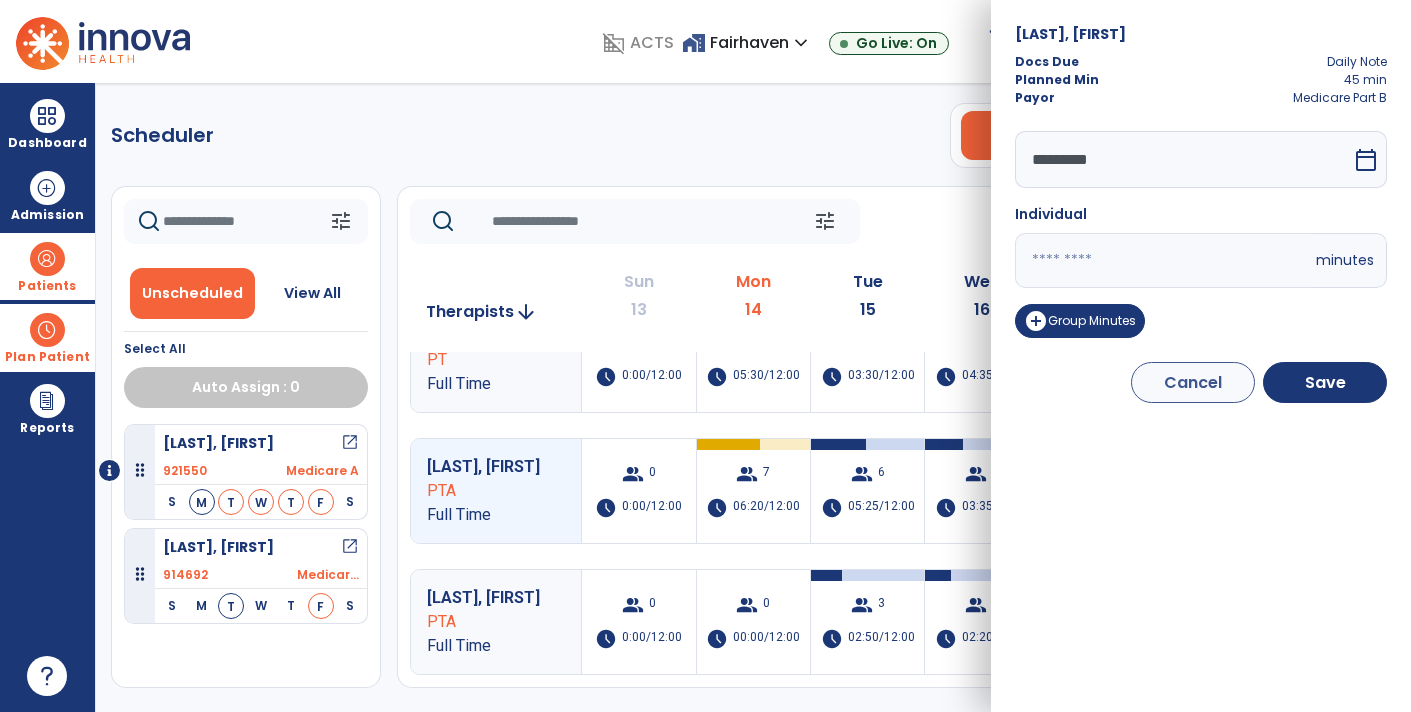 click on "Cancel" at bounding box center [1193, 382] 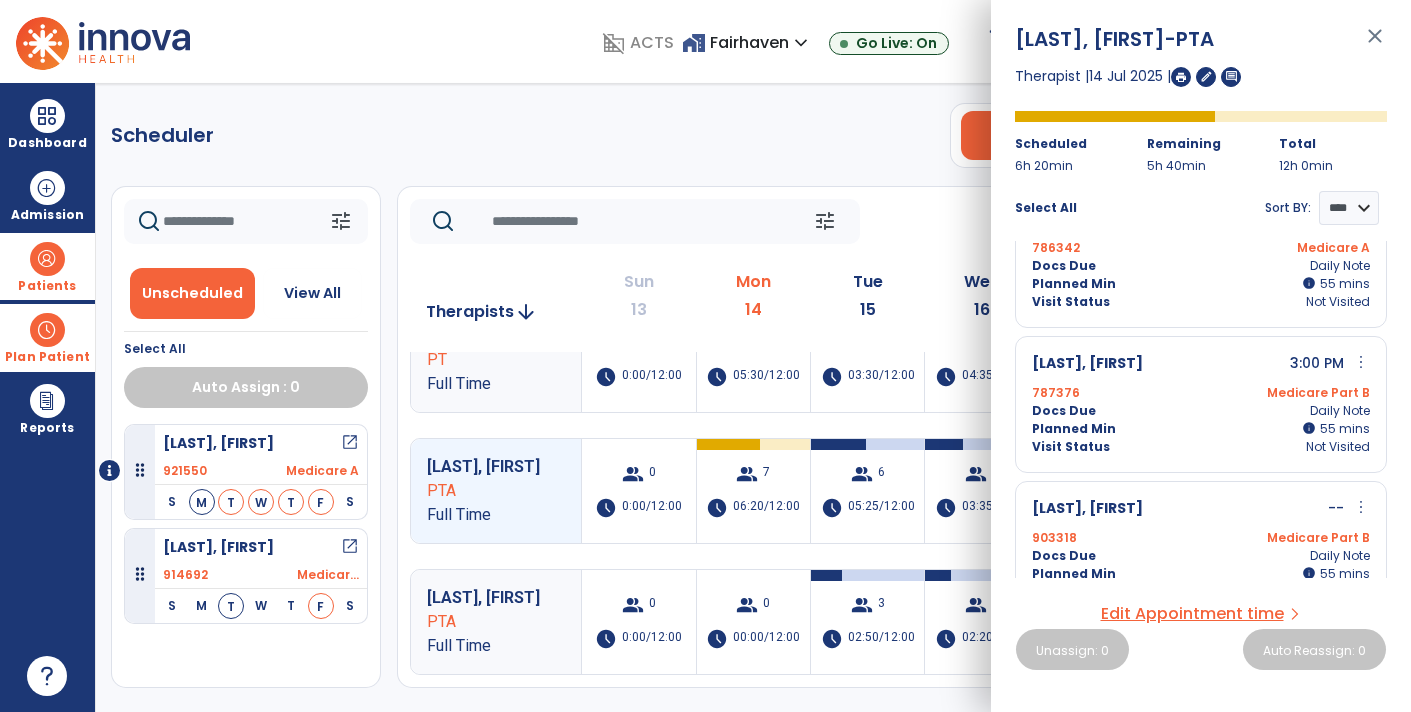 scroll, scrollTop: 669, scrollLeft: 0, axis: vertical 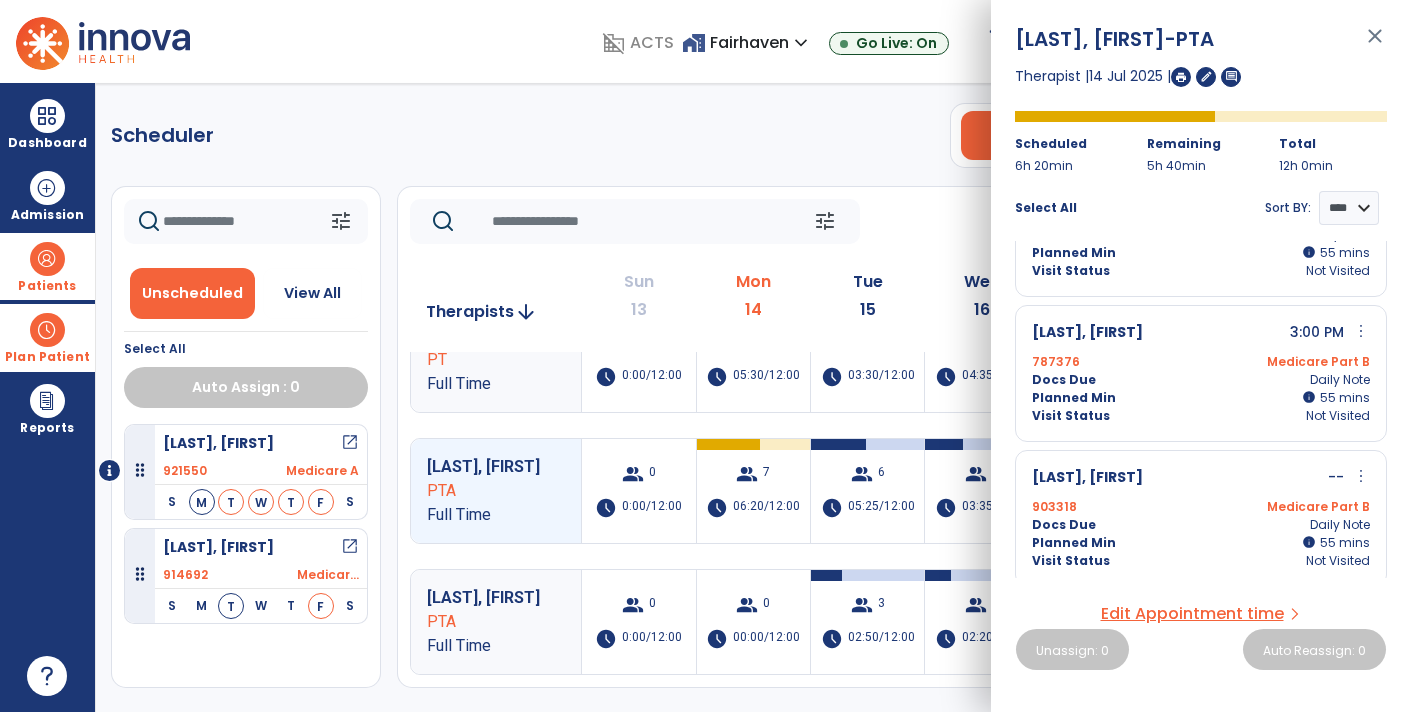 click on "Docs Due Daily Note" at bounding box center [1201, 525] 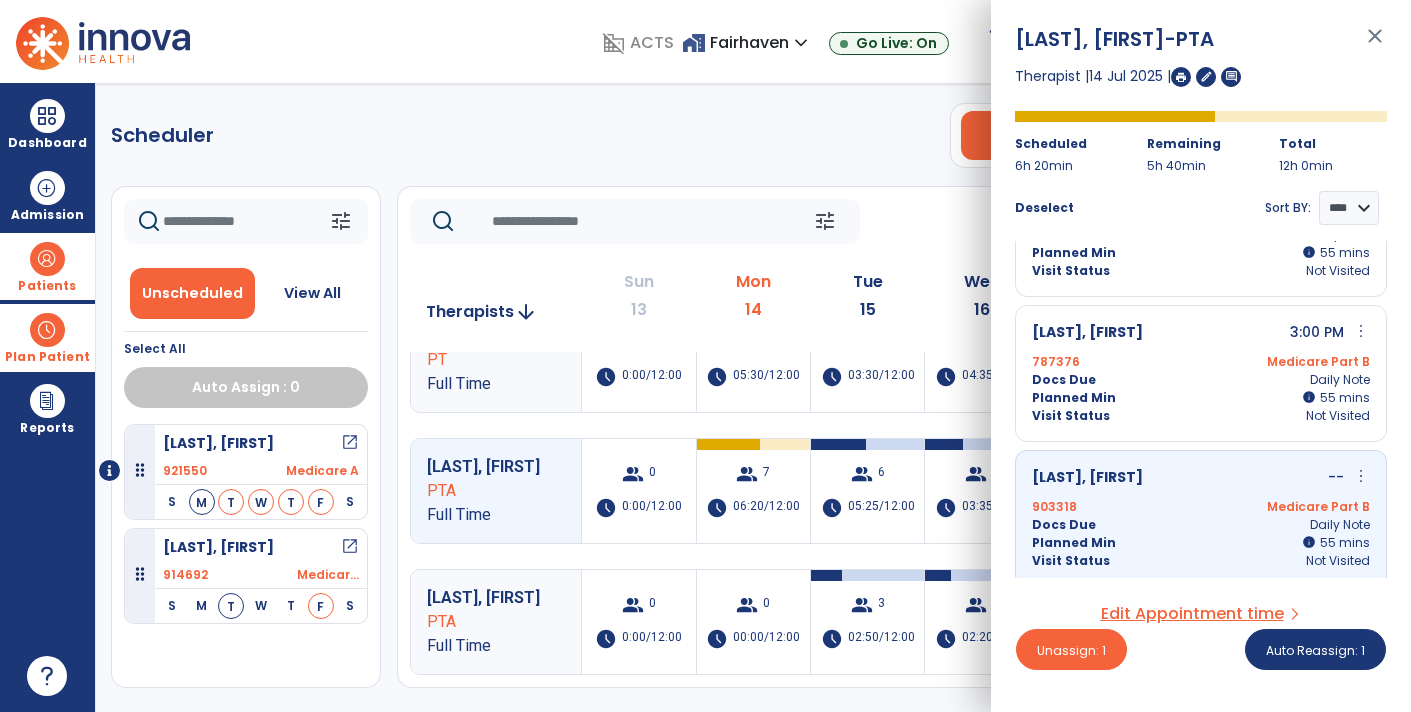 click on "more_vert" at bounding box center [1361, 476] 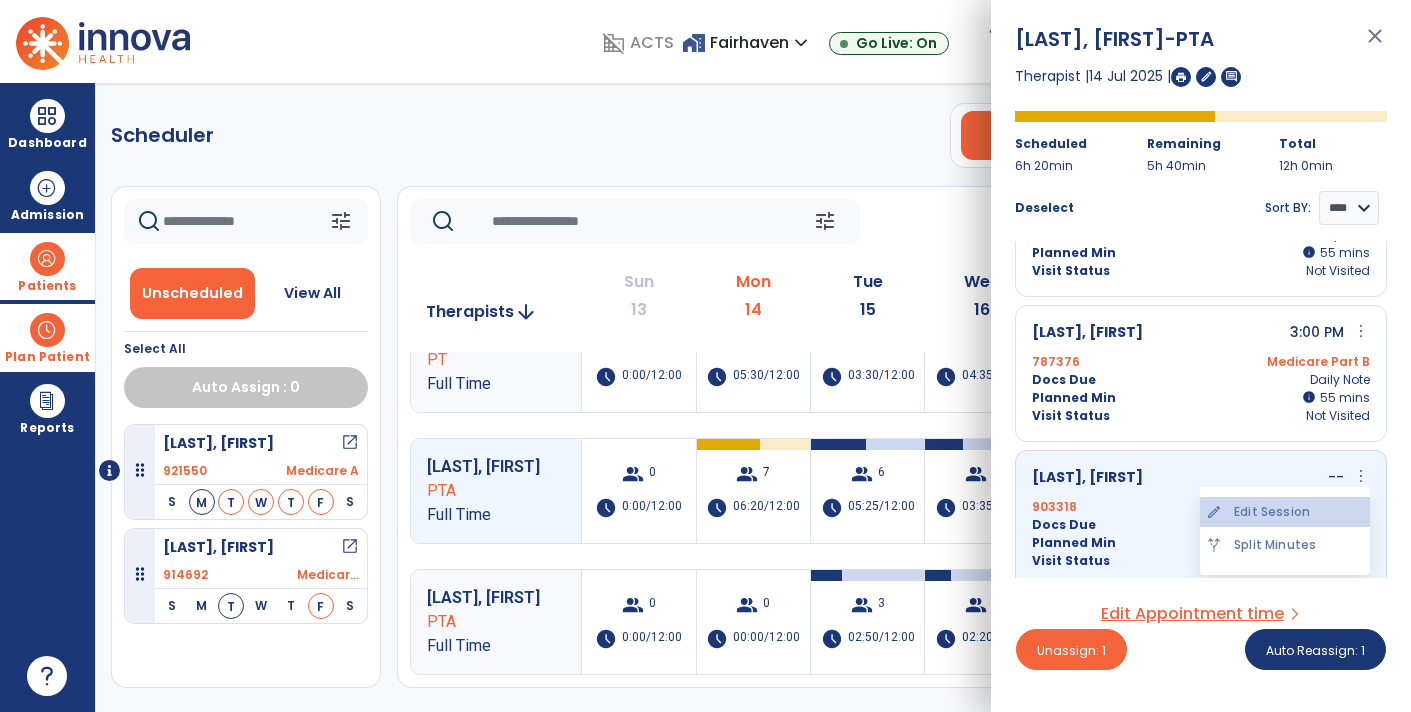 click on "edit   Edit Session" at bounding box center [1285, 512] 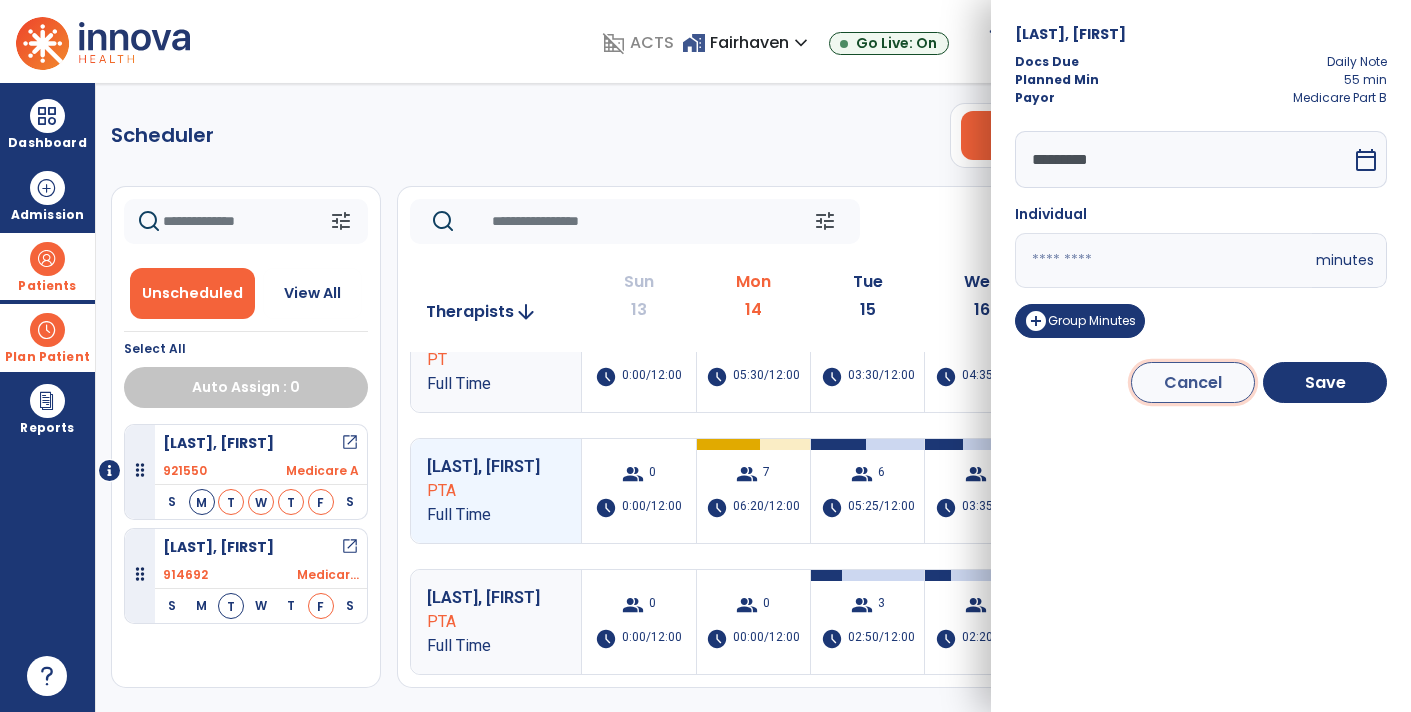 click on "Cancel" at bounding box center (1193, 382) 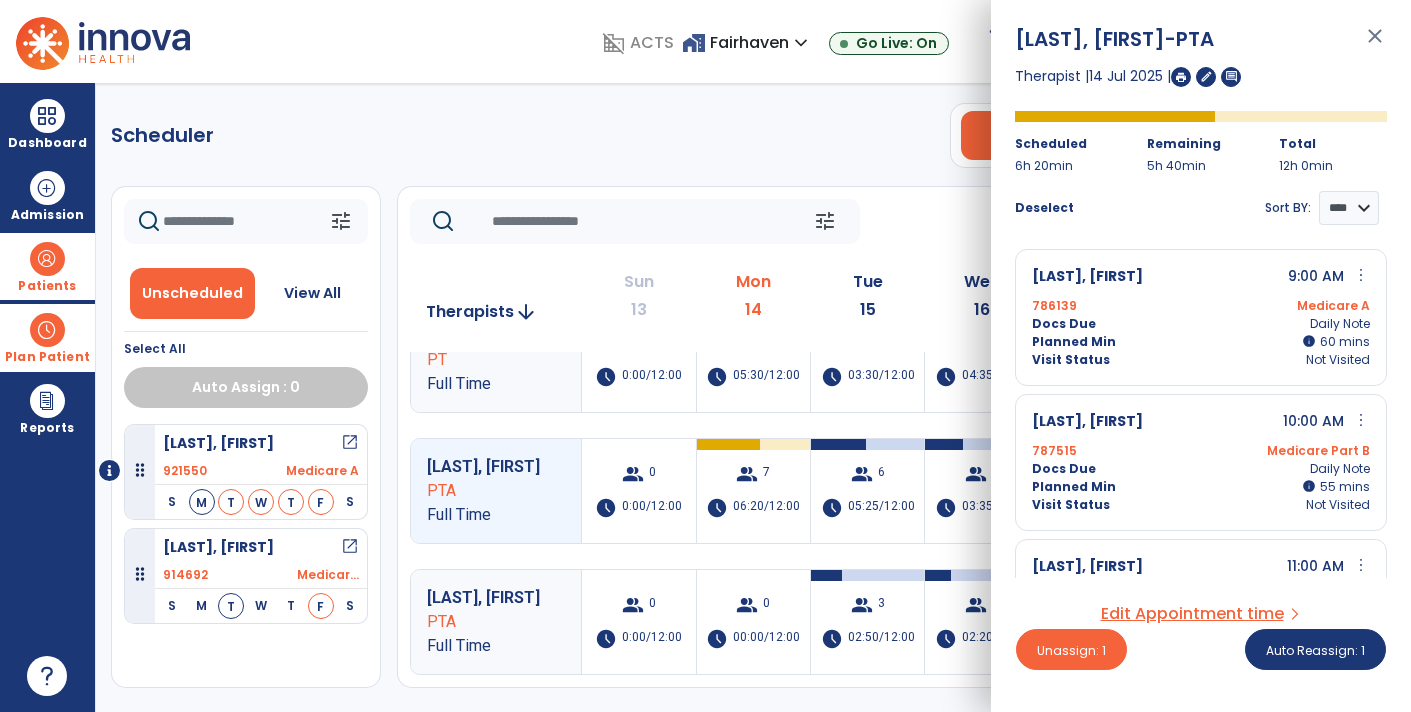 click on "close" at bounding box center [1375, 45] 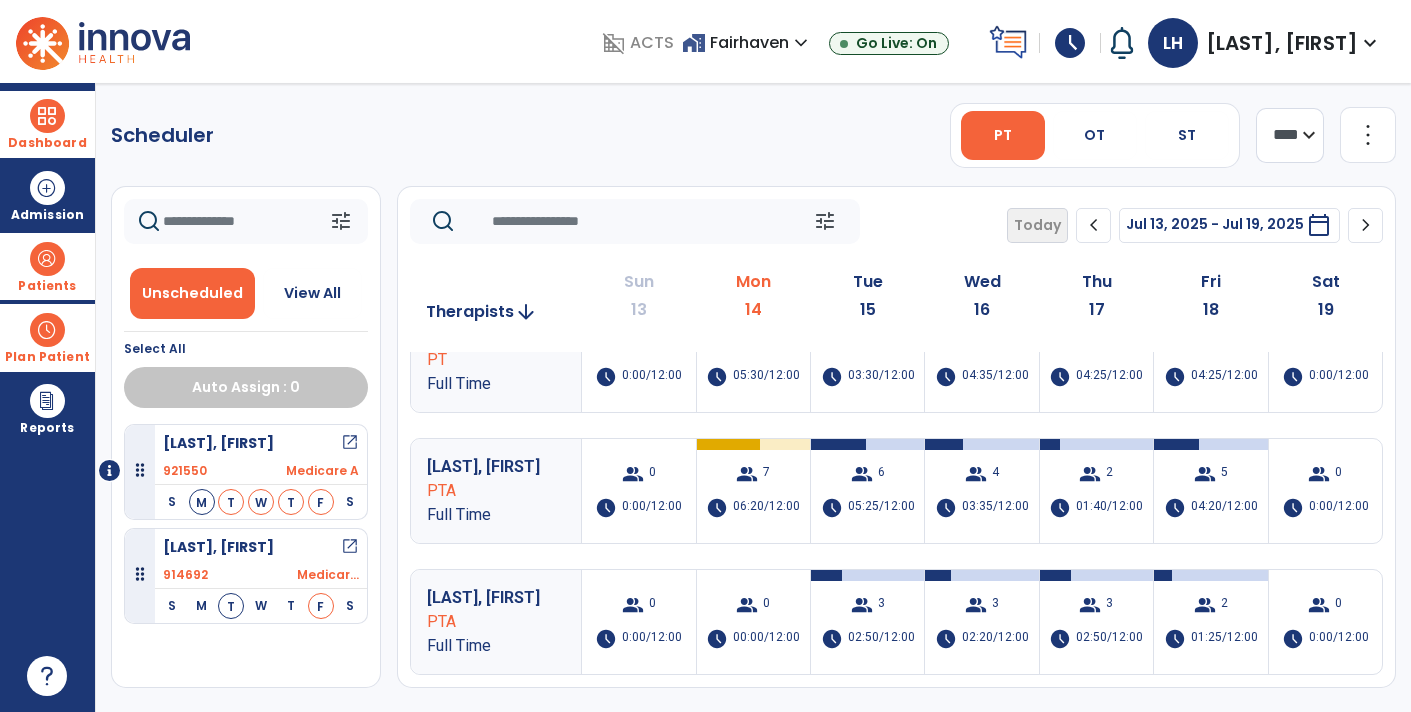 click at bounding box center [47, 116] 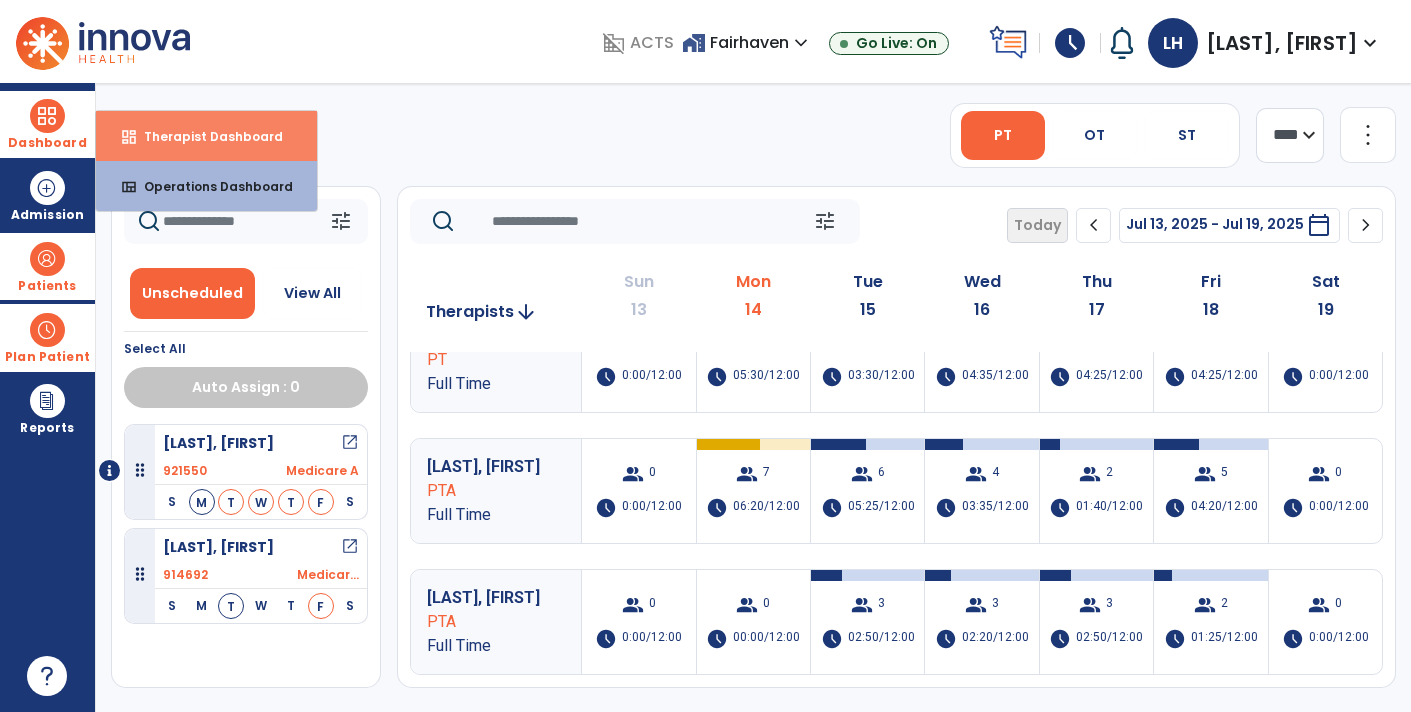 click on "Therapist Dashboard" at bounding box center (205, 136) 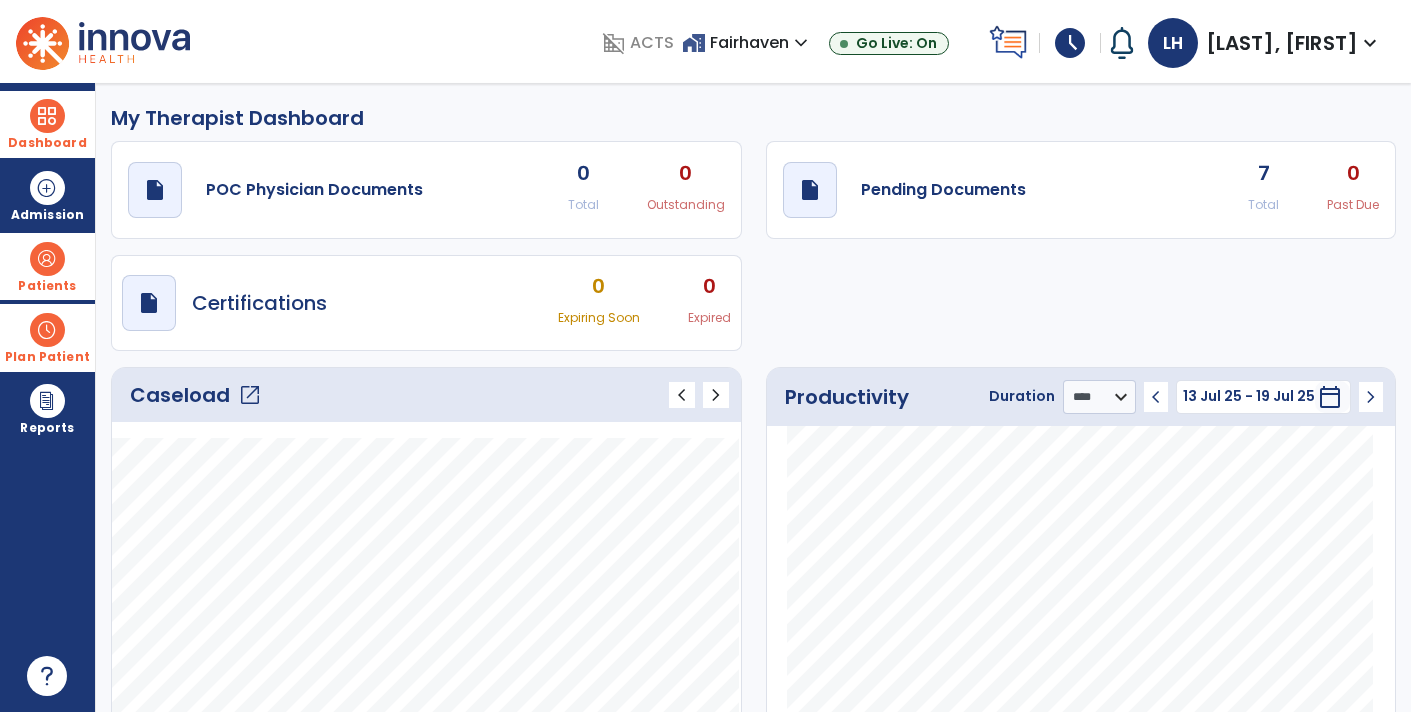 click at bounding box center (47, 259) 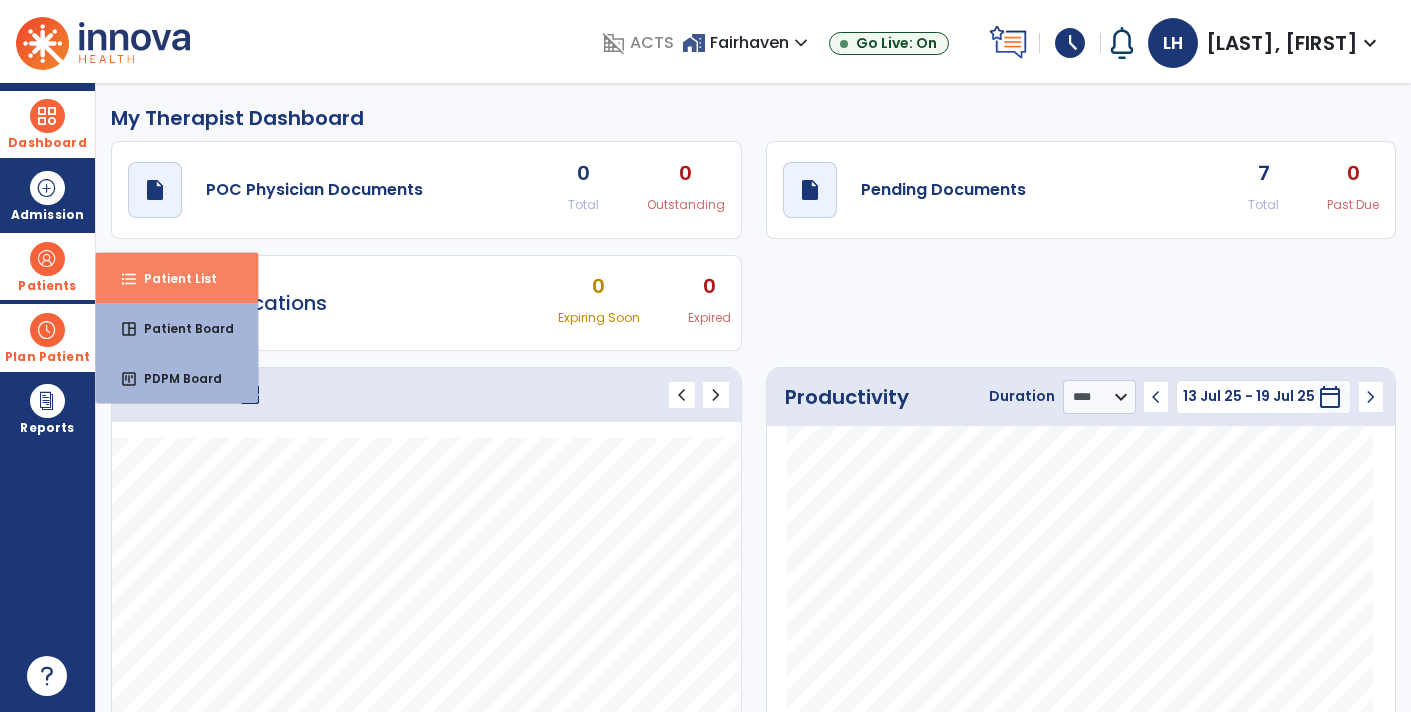 click on "Patient List" at bounding box center [172, 278] 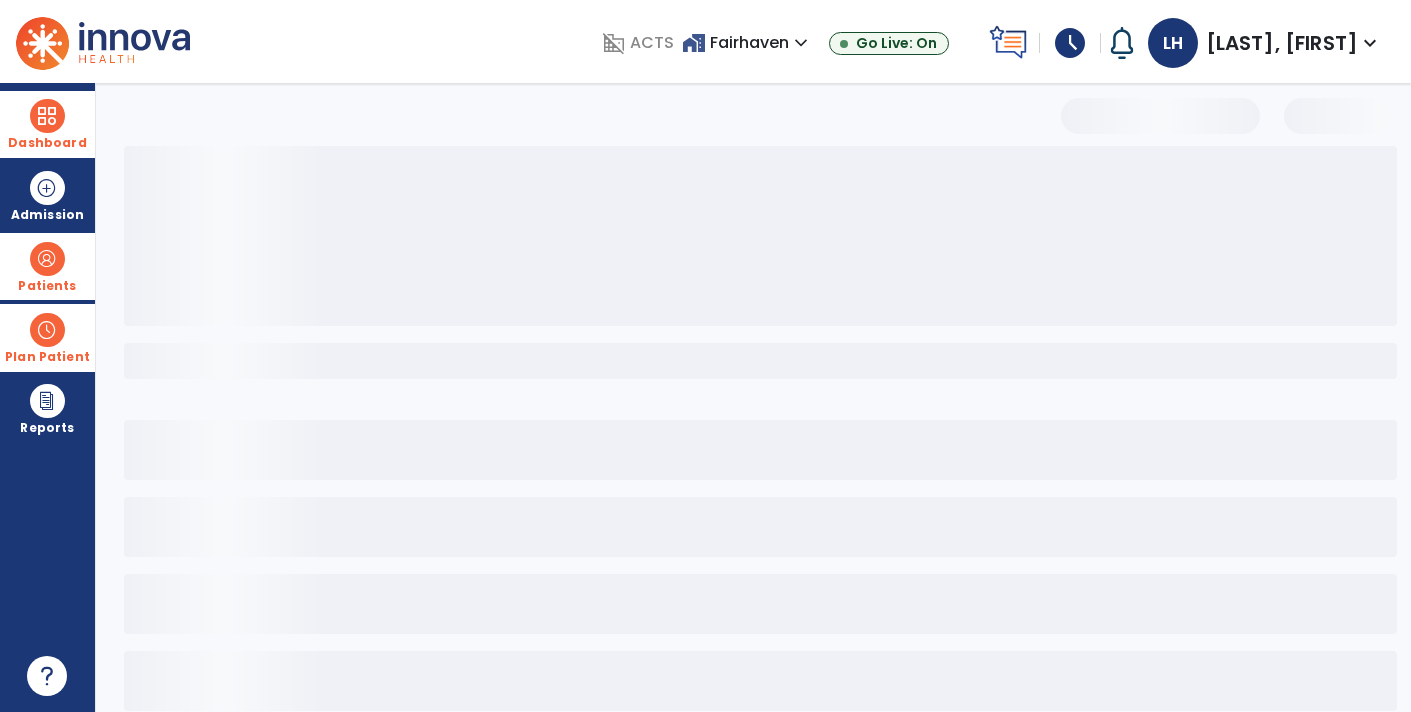 select on "***" 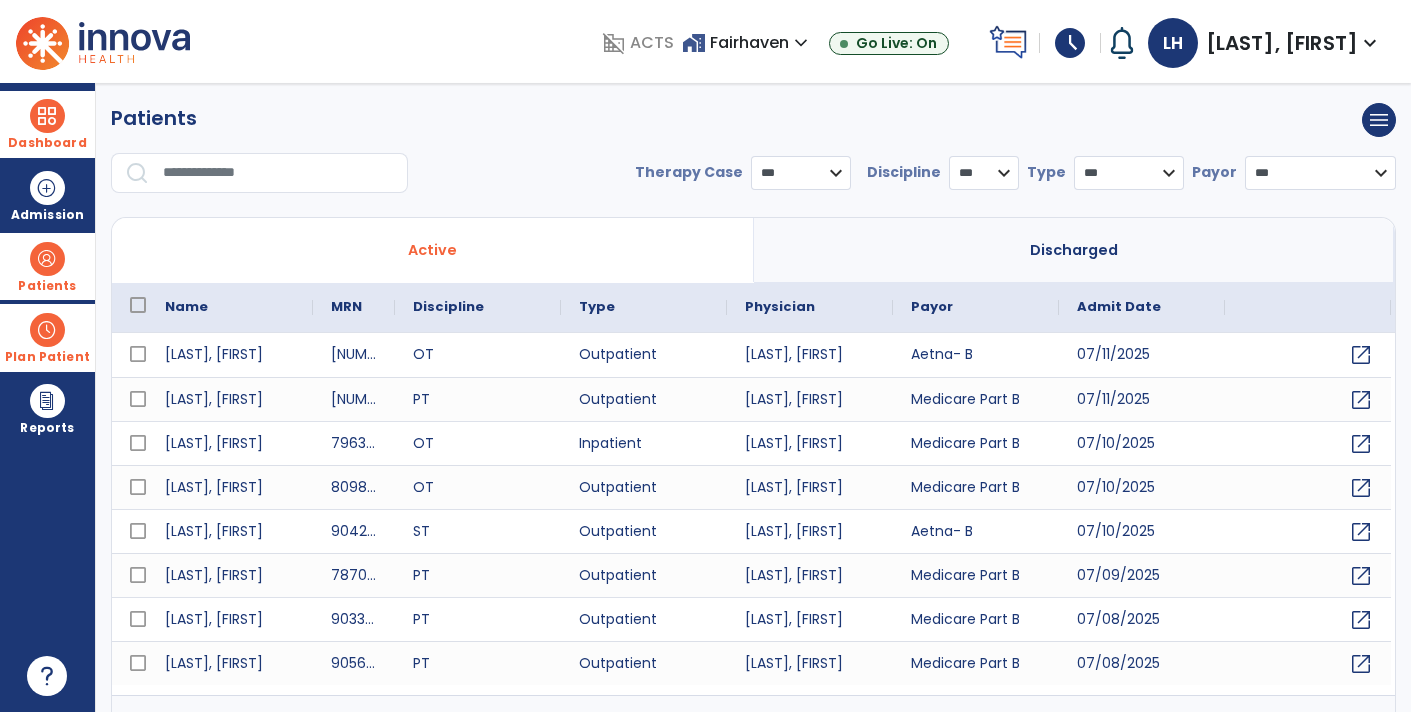 click at bounding box center (278, 173) 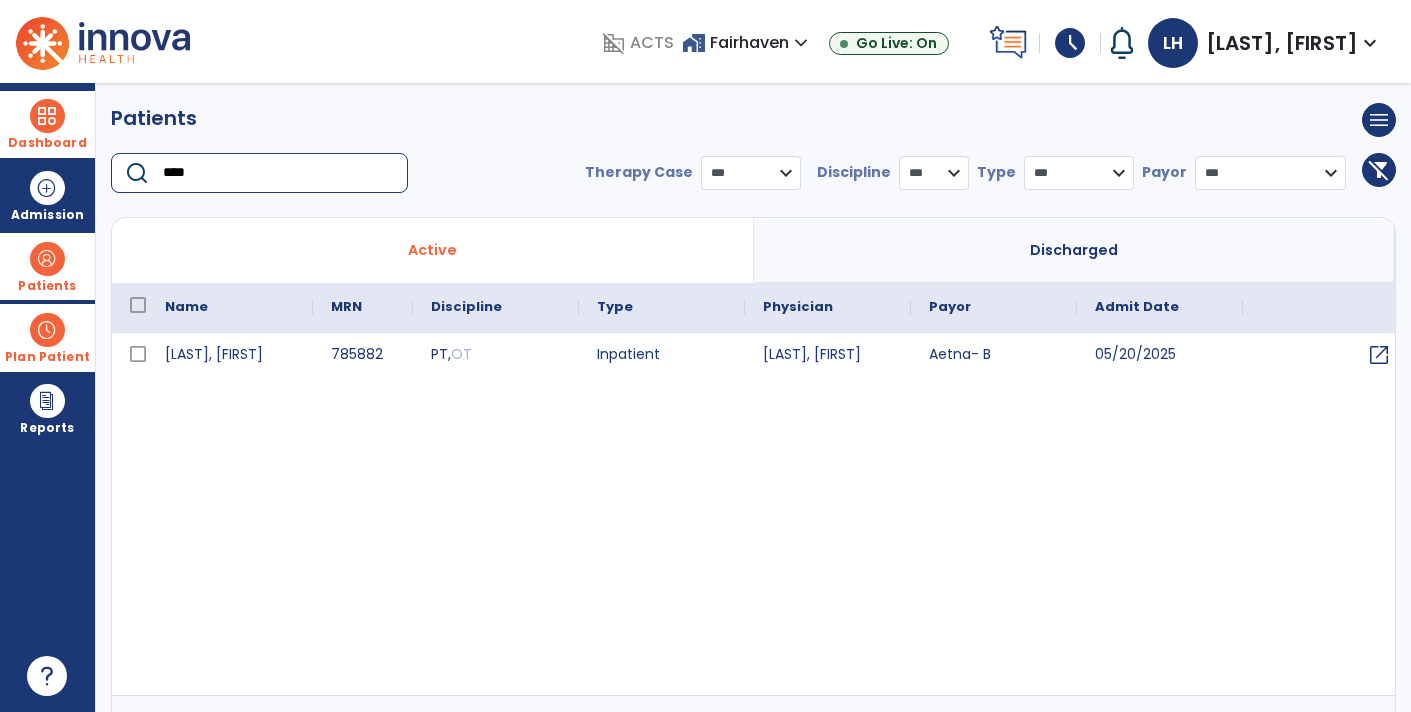 type on "****" 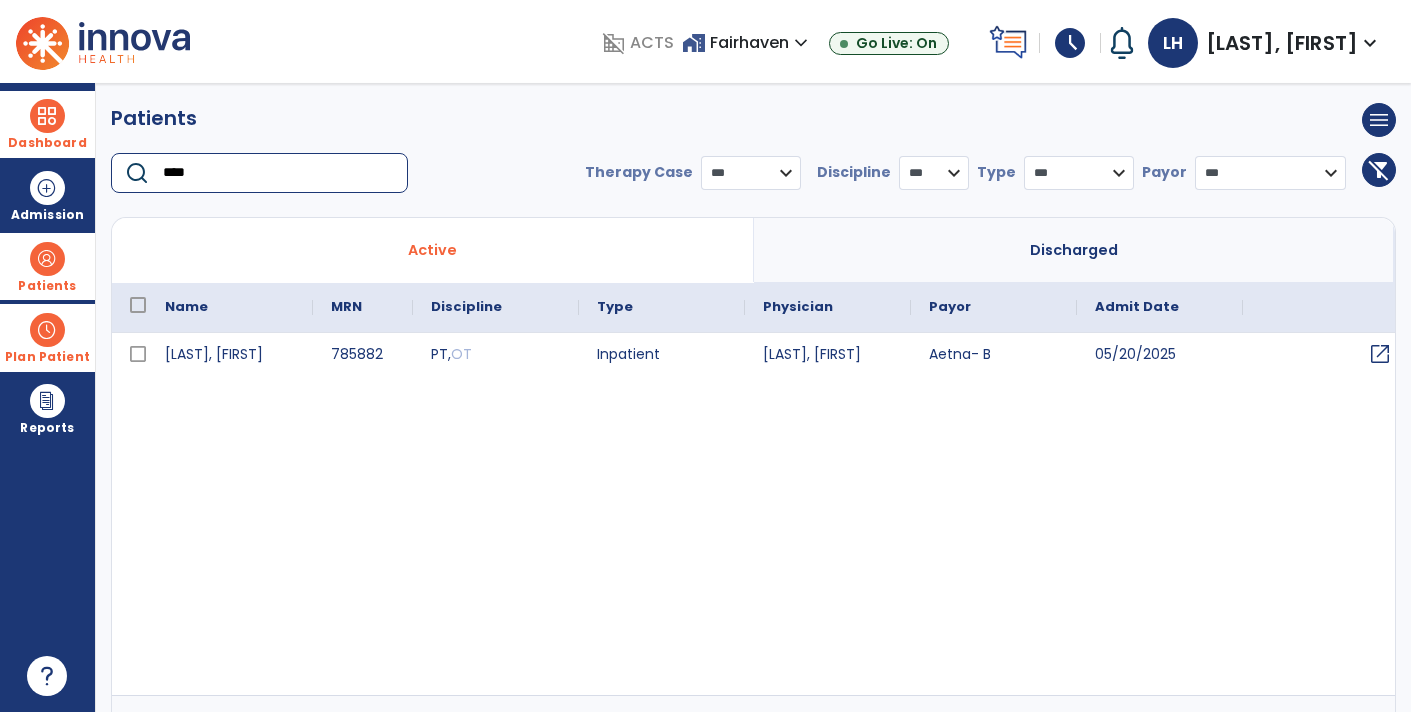 click on "open_in_new" at bounding box center (1380, 354) 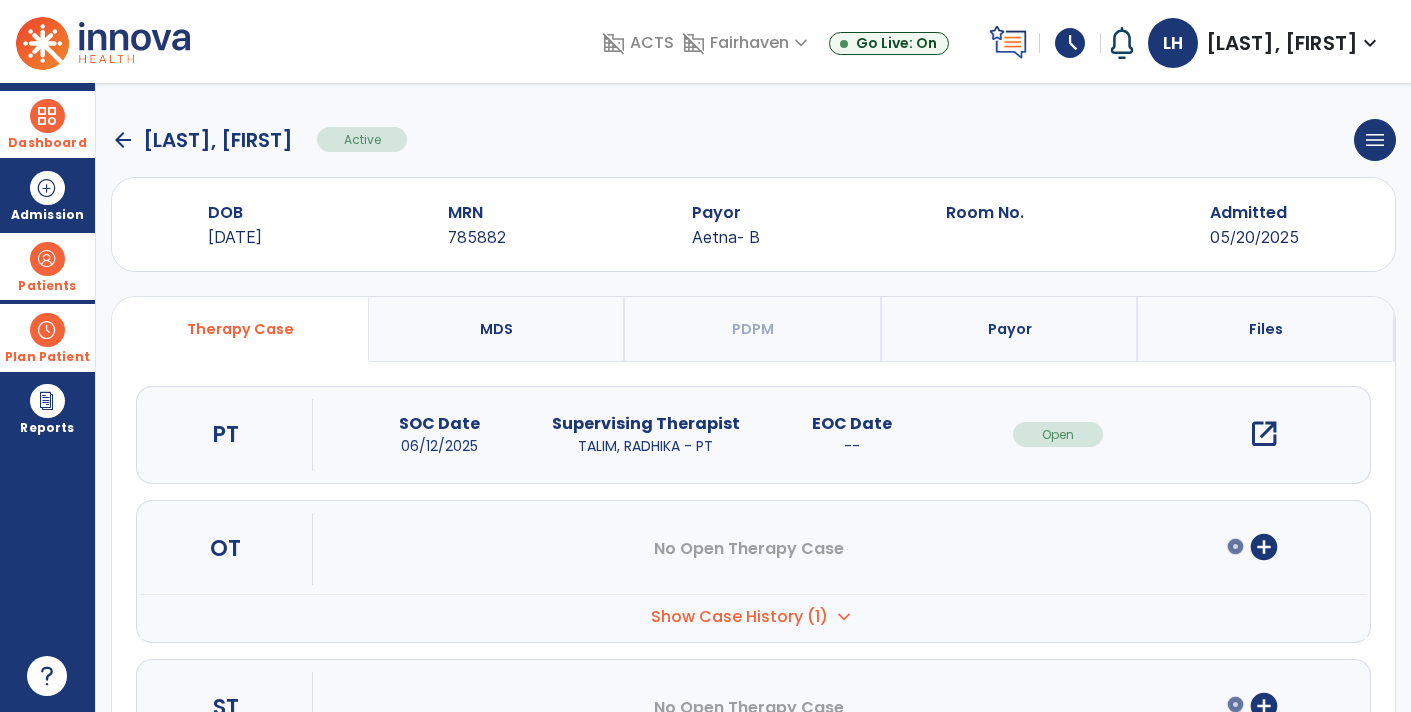 click on "open_in_new" at bounding box center [1264, 434] 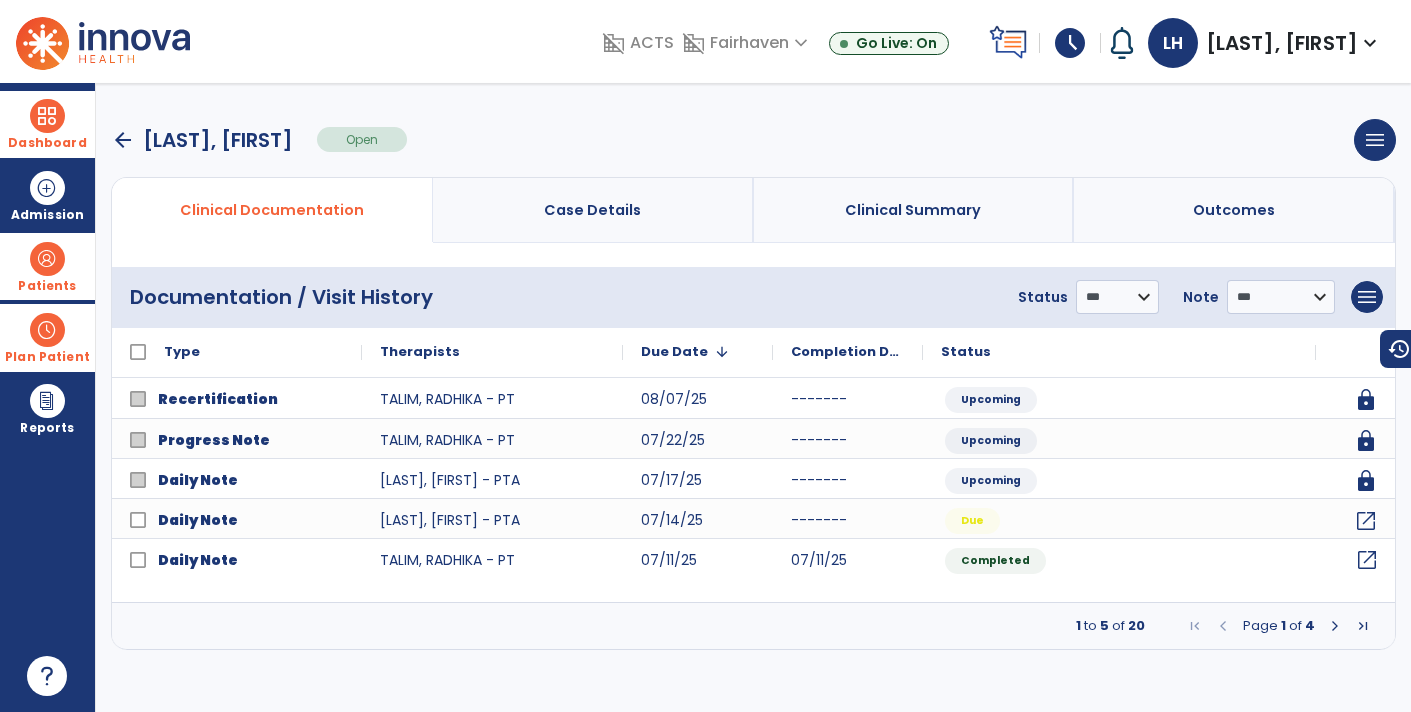 click on "open_in_new" 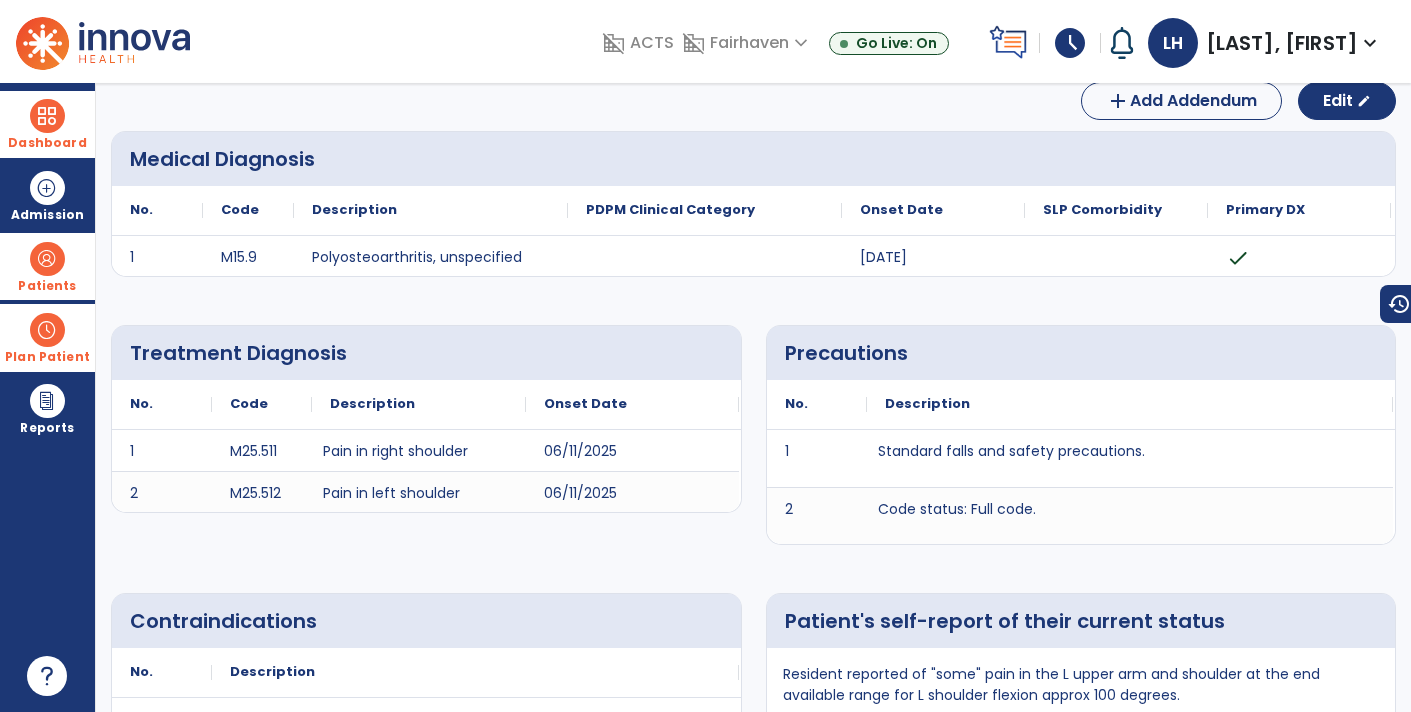 scroll, scrollTop: 0, scrollLeft: 0, axis: both 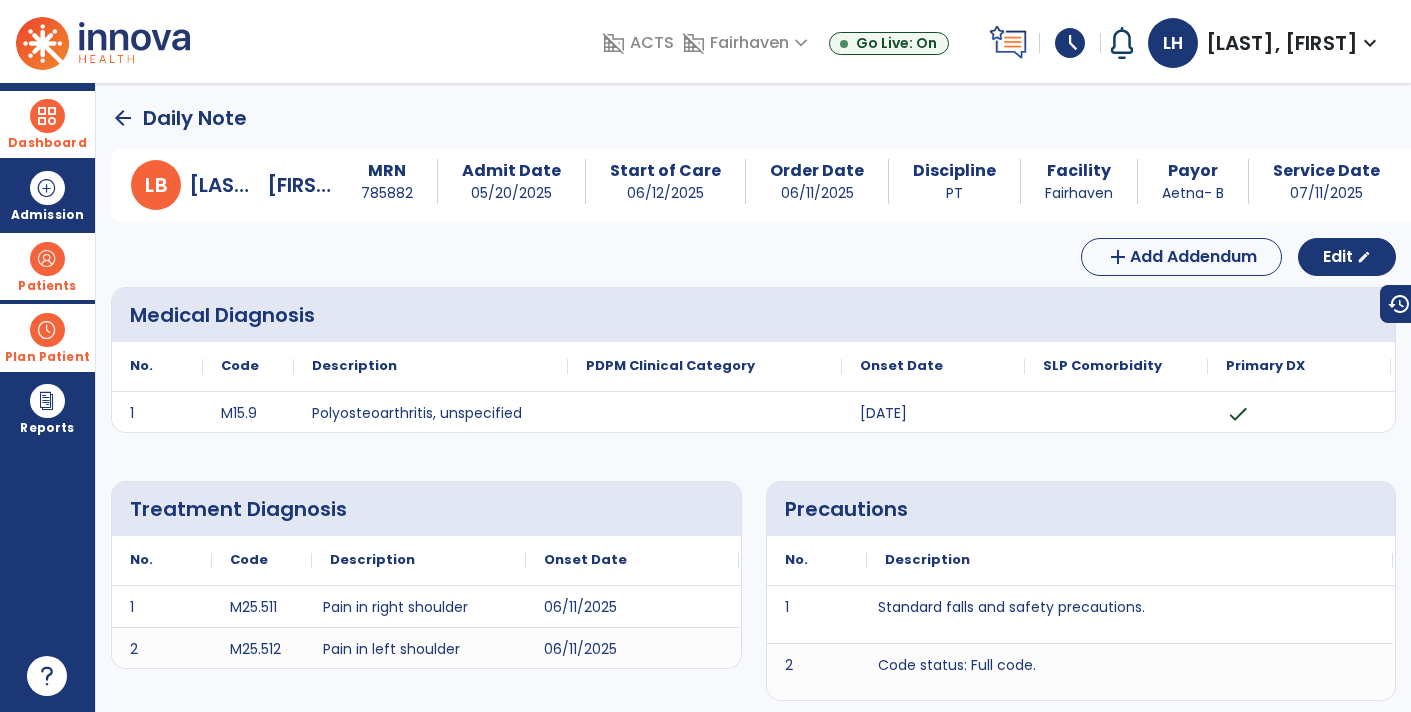 click at bounding box center (47, 259) 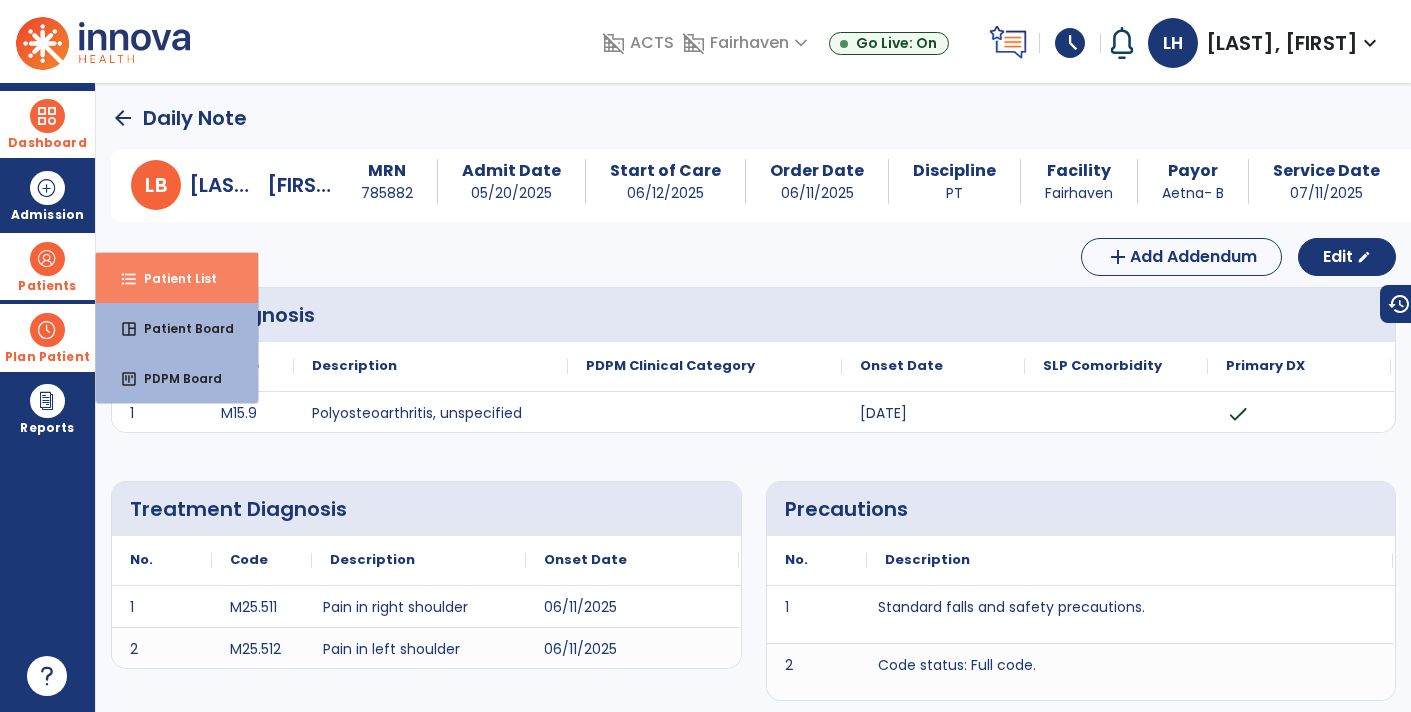 click on "Patient List" at bounding box center [172, 278] 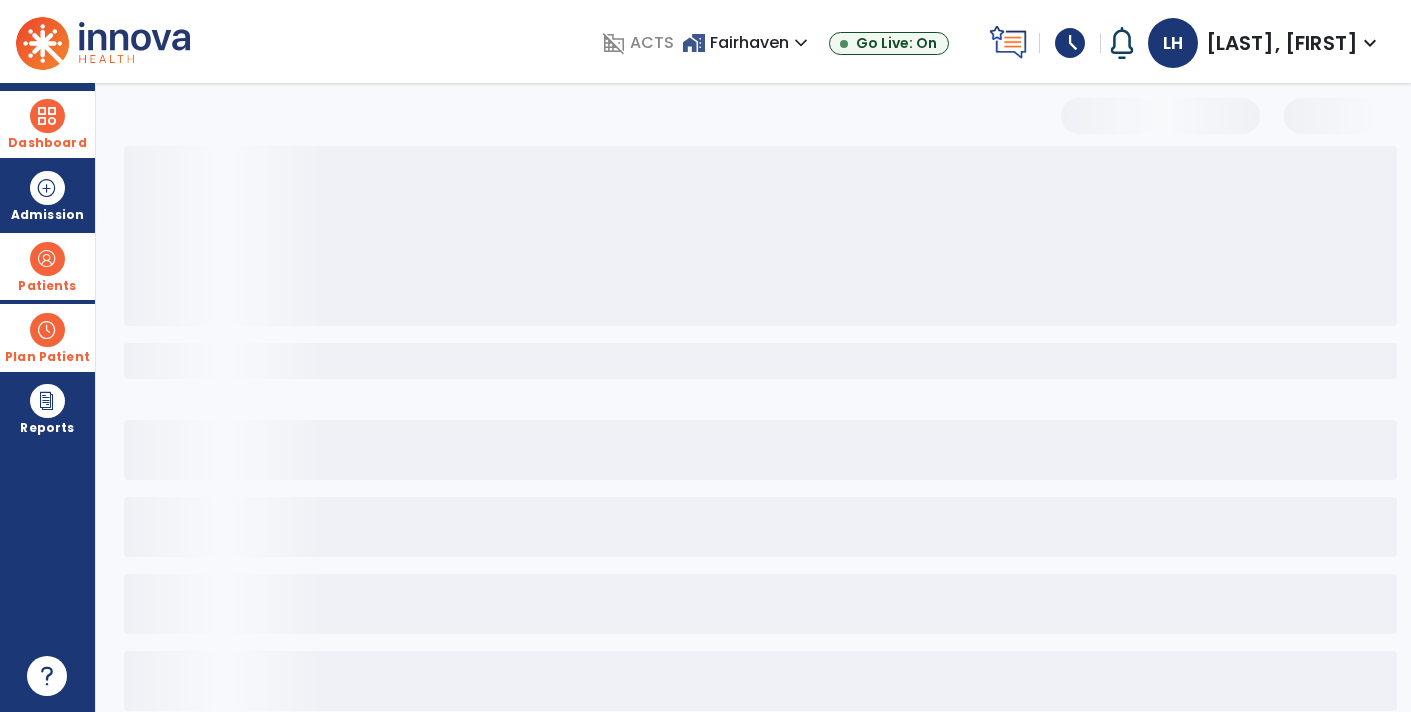 select on "***" 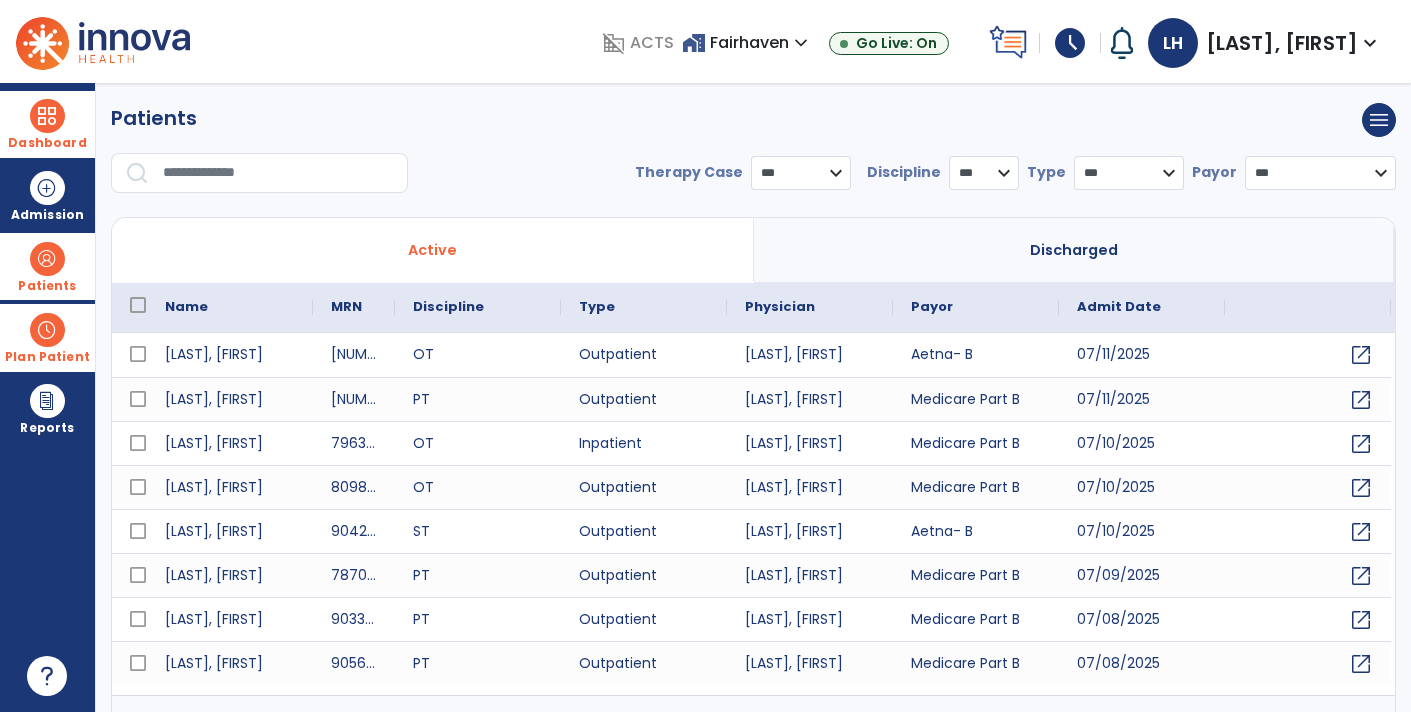 click at bounding box center (278, 173) 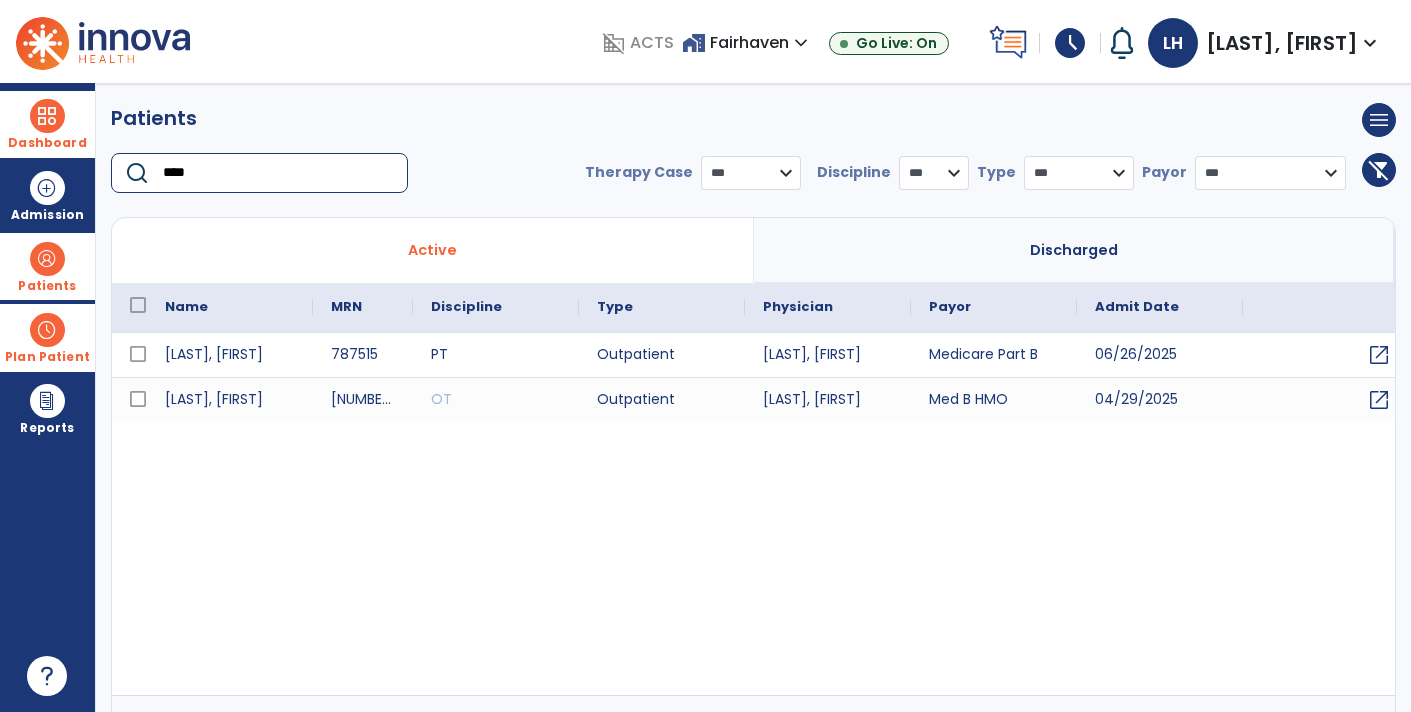 type on "****" 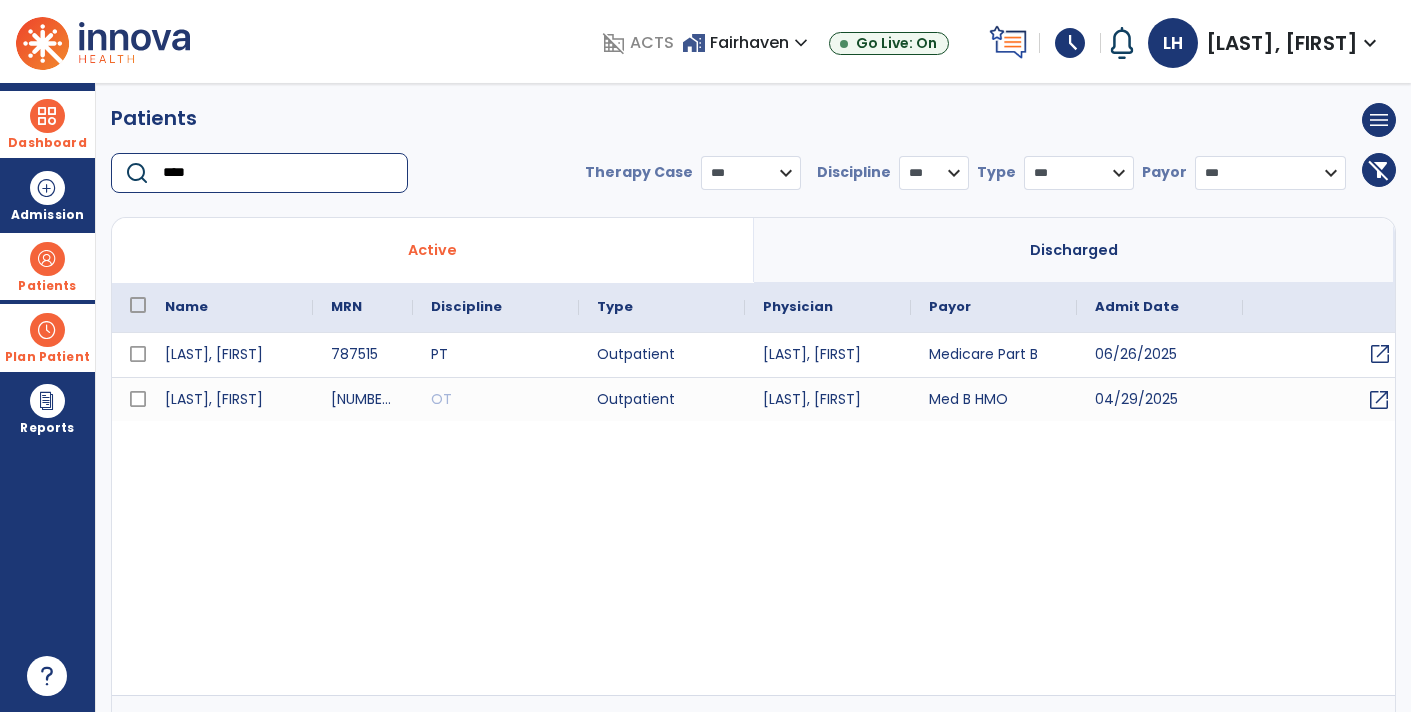 click on "open_in_new" at bounding box center (1380, 354) 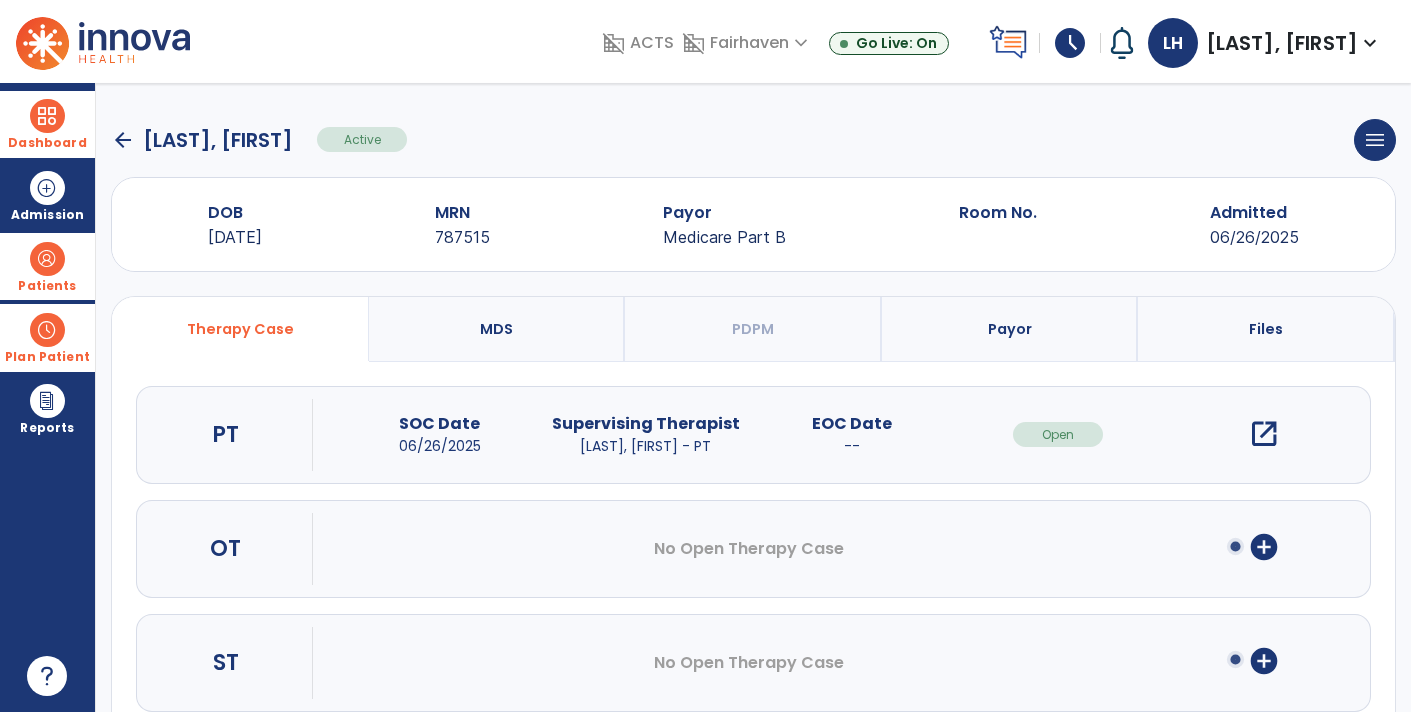 click on "open_in_new" at bounding box center (1264, 434) 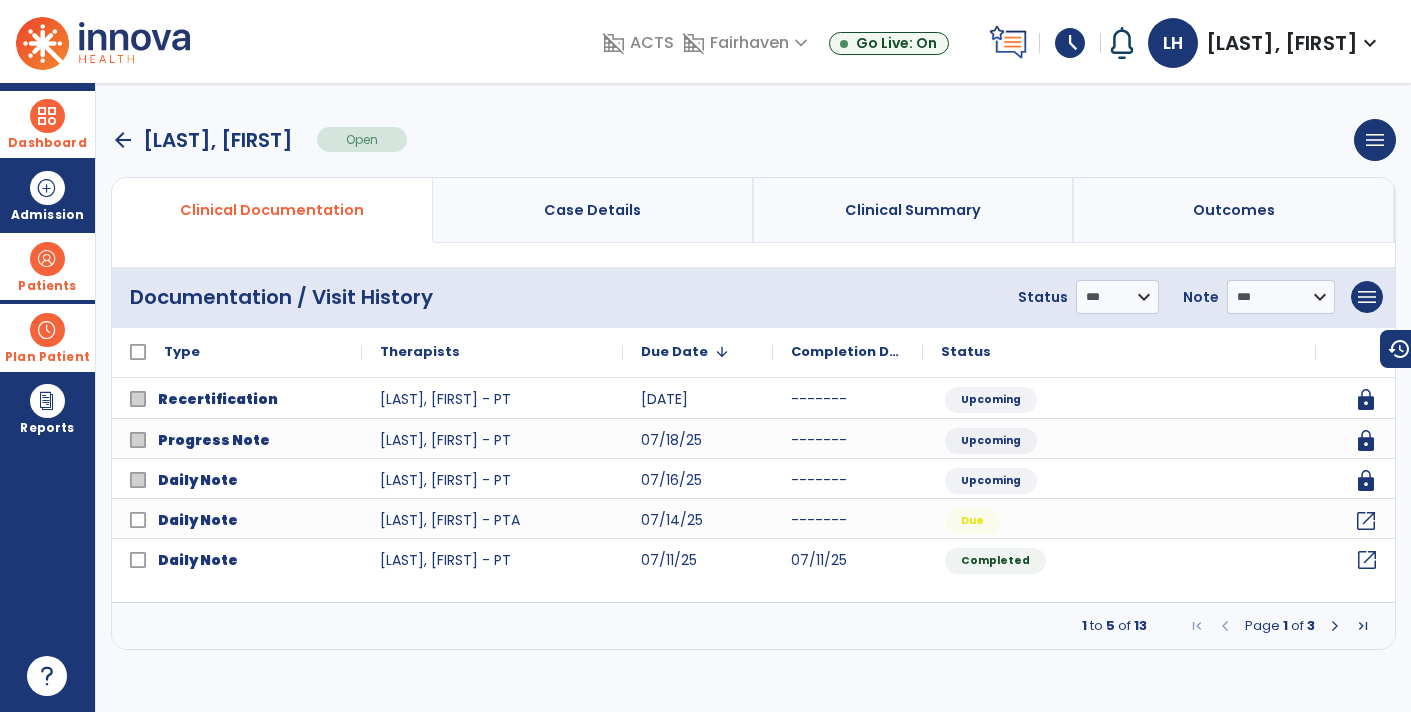 click on "open_in_new" 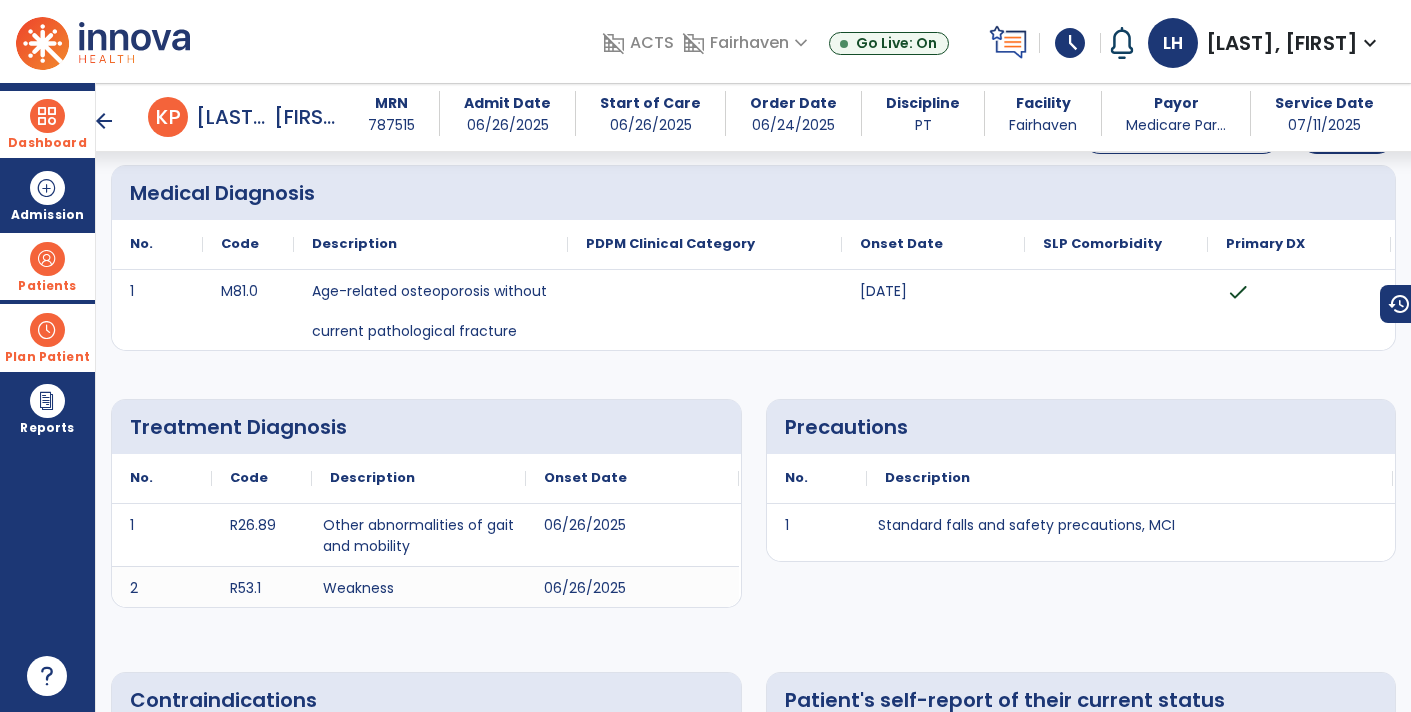 scroll, scrollTop: 105, scrollLeft: 0, axis: vertical 